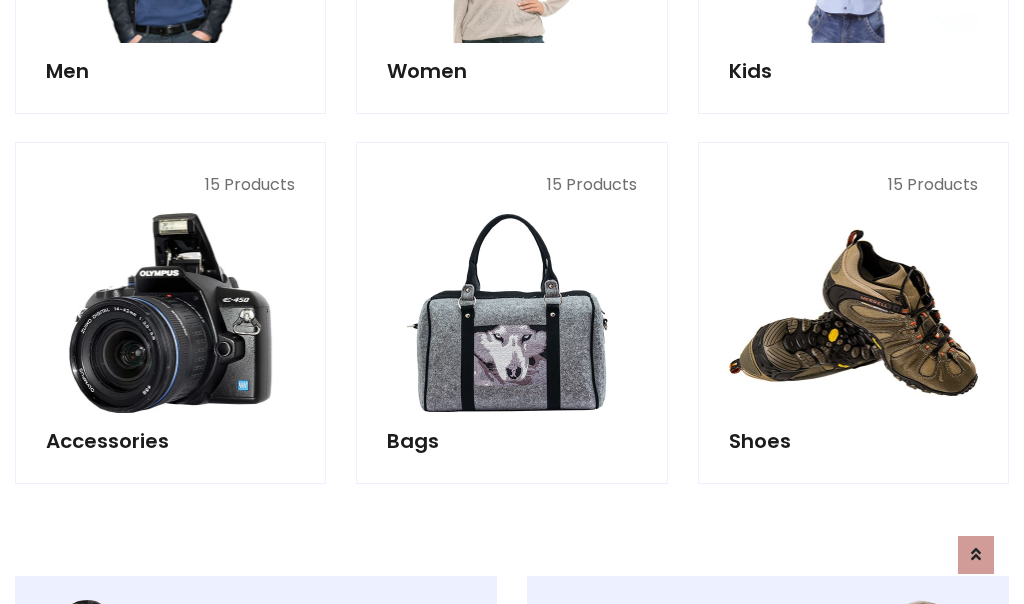 scroll, scrollTop: 853, scrollLeft: 0, axis: vertical 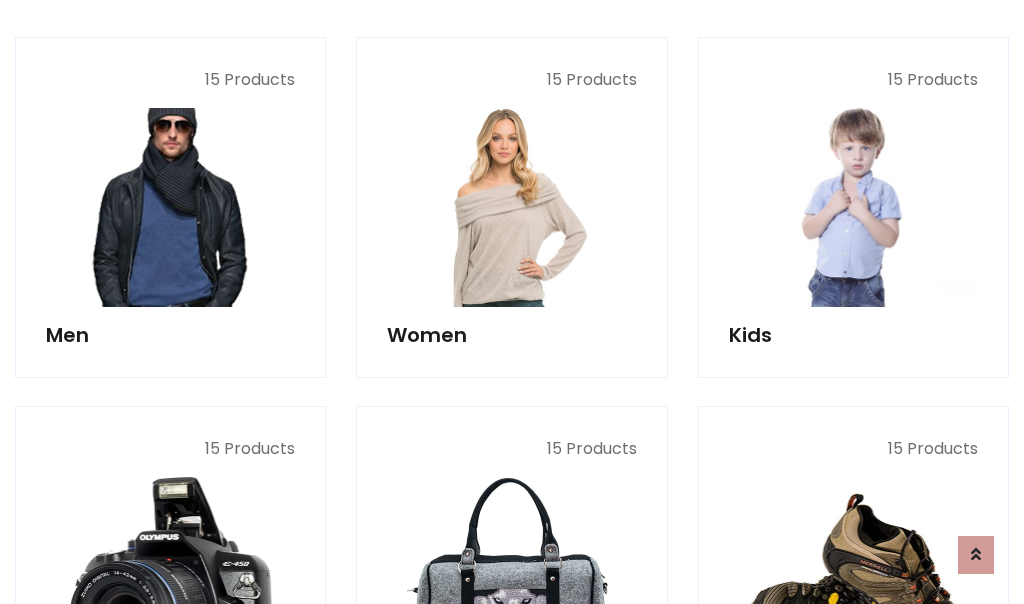 click at bounding box center (170, 207) 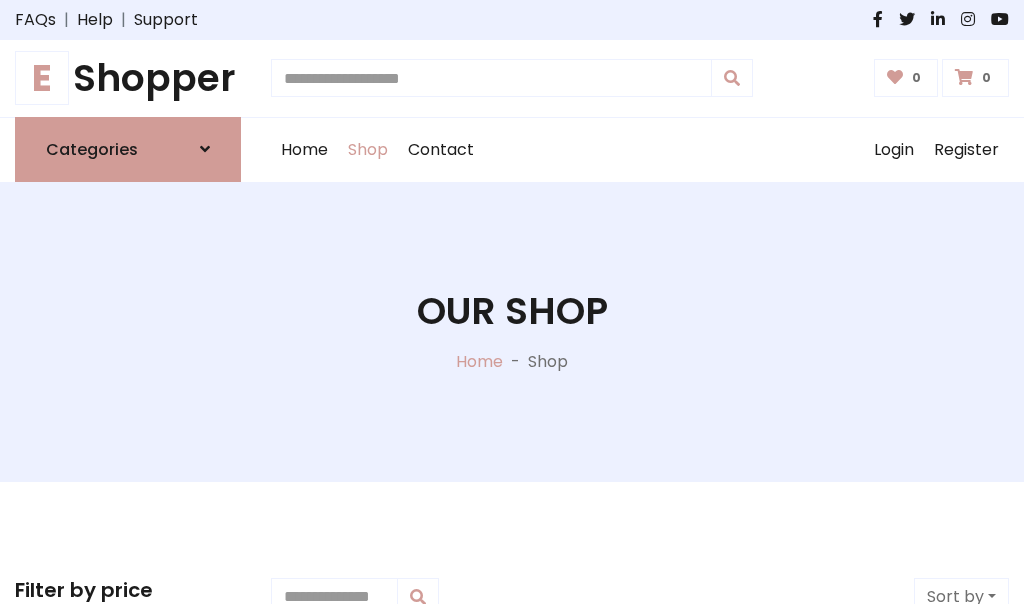 scroll, scrollTop: 807, scrollLeft: 0, axis: vertical 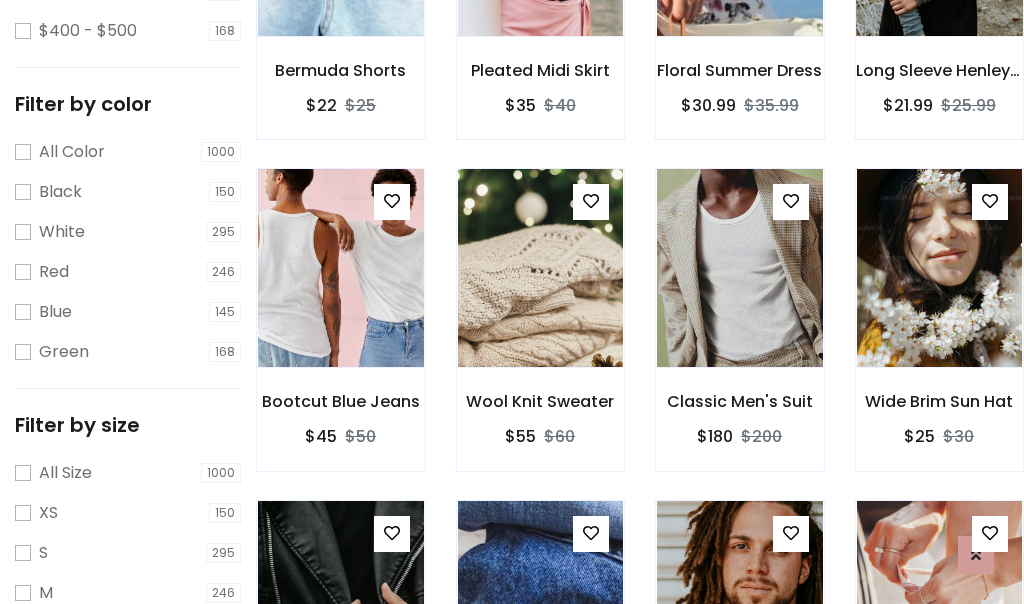 click at bounding box center (939, -63) 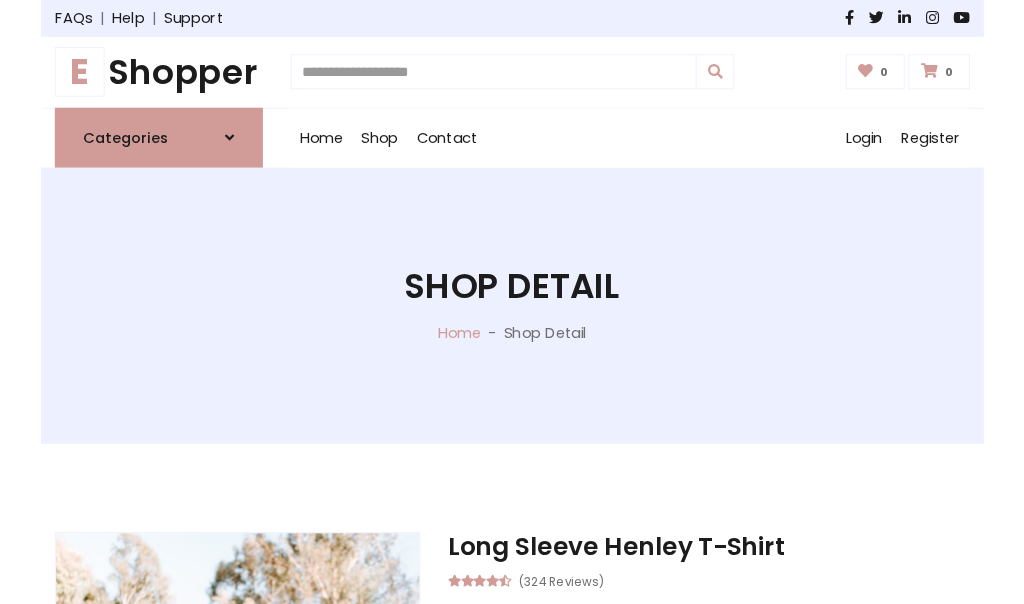 scroll, scrollTop: 0, scrollLeft: 0, axis: both 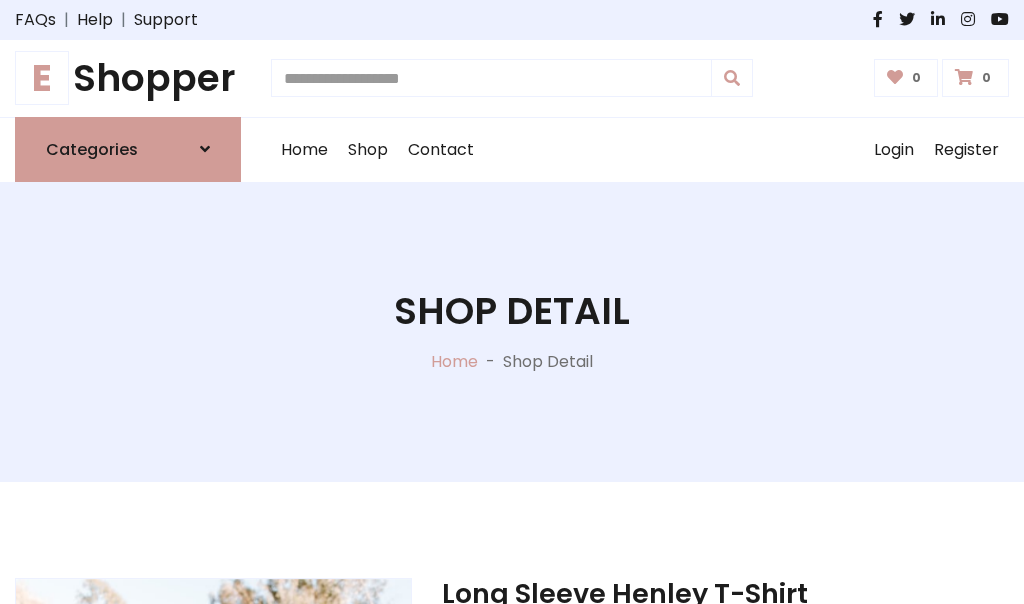 click on "M" at bounding box center (650, 774) 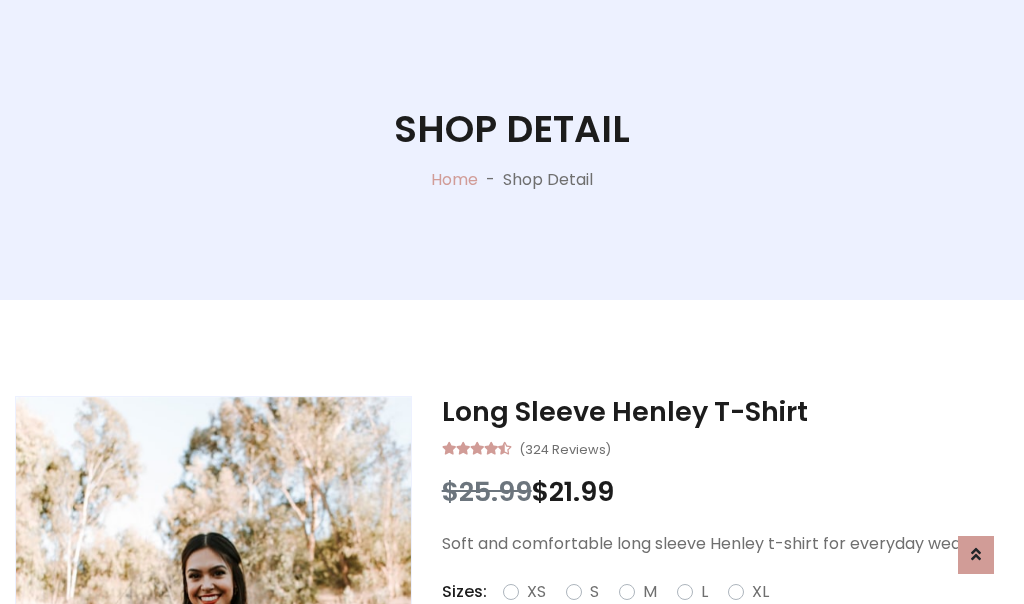 click on "Red" at bounding box center (732, 616) 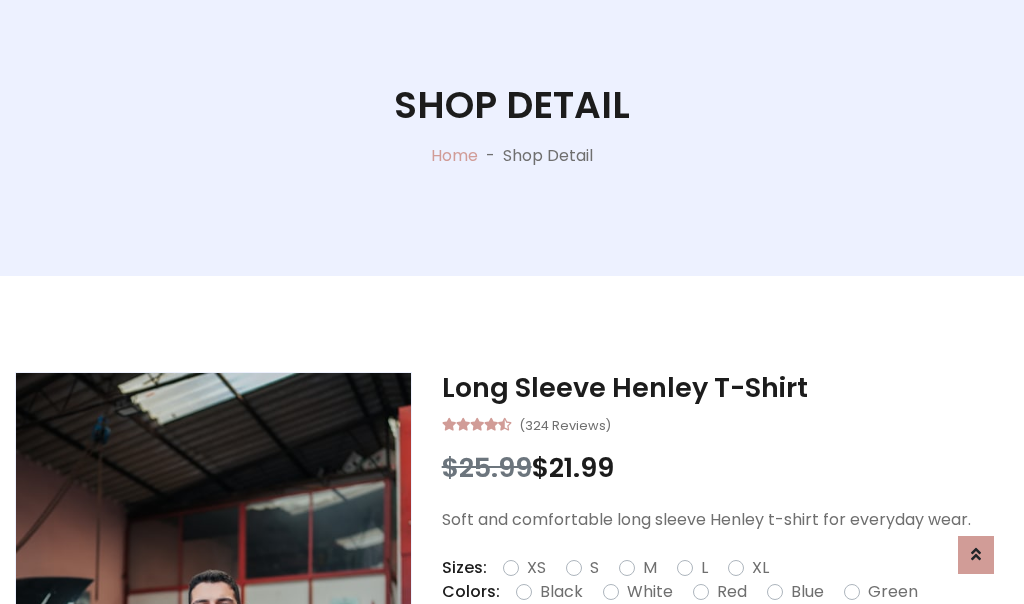 click on "Add To Cart" at bounding box center [663, 655] 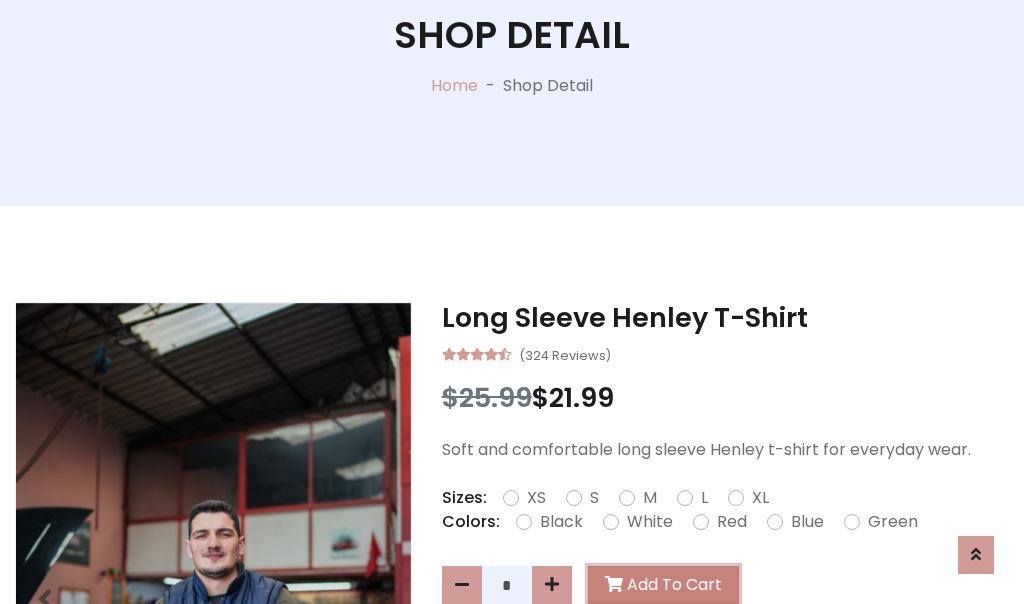 scroll, scrollTop: 0, scrollLeft: 0, axis: both 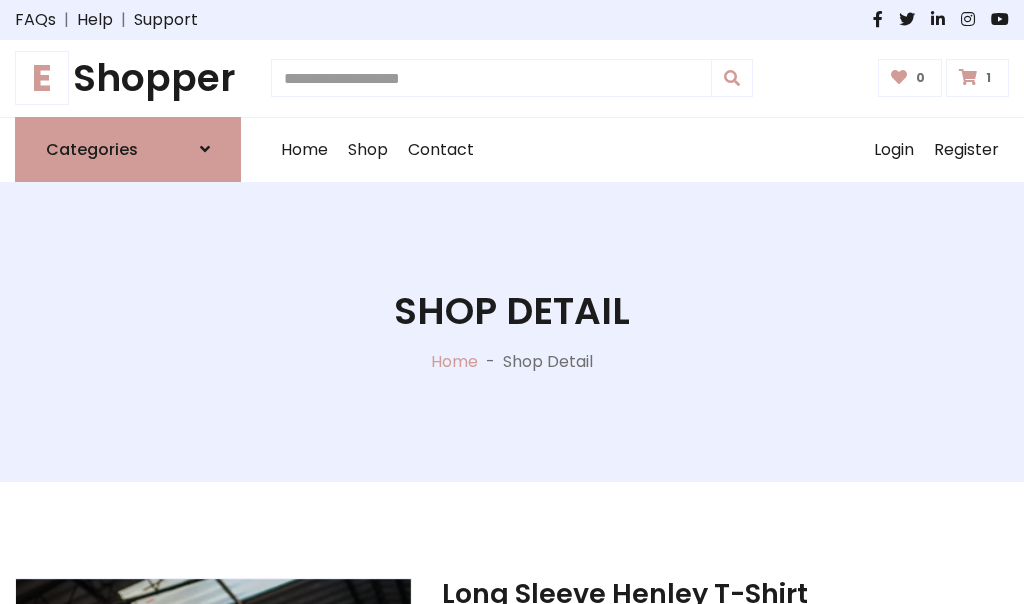 click at bounding box center [968, 77] 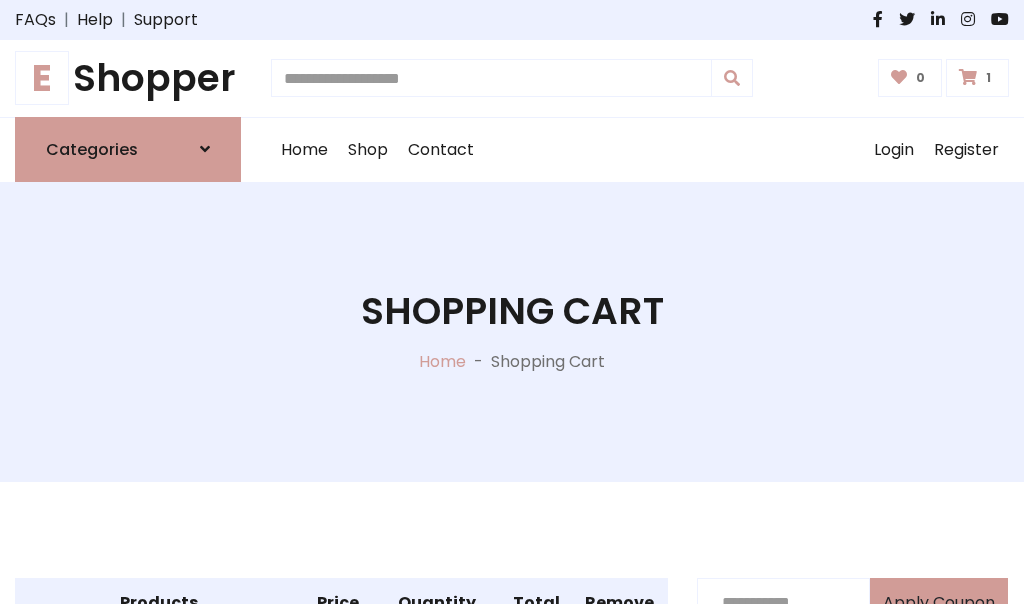 scroll, scrollTop: 474, scrollLeft: 0, axis: vertical 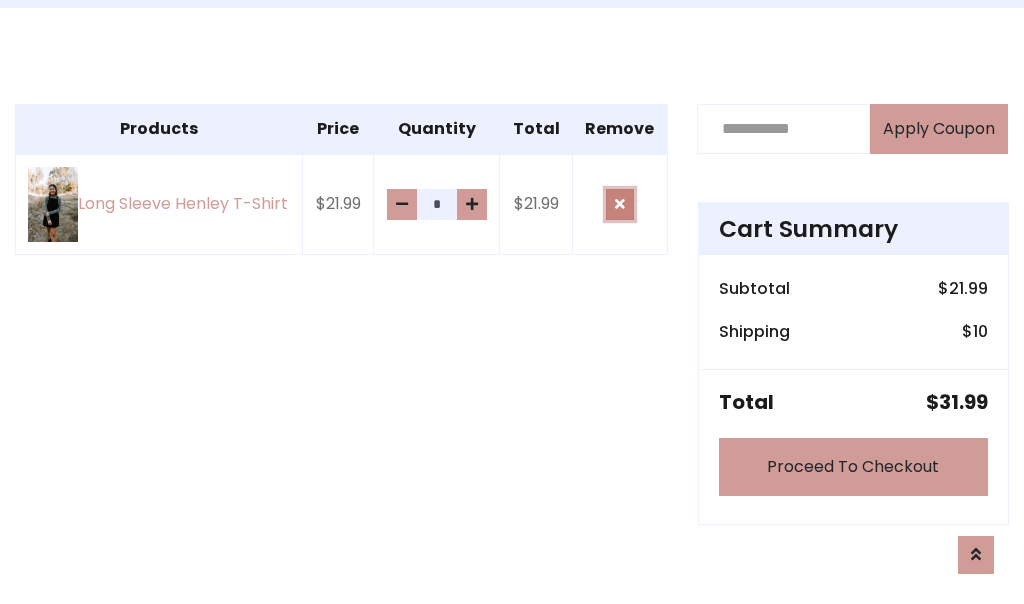 click at bounding box center [620, 204] 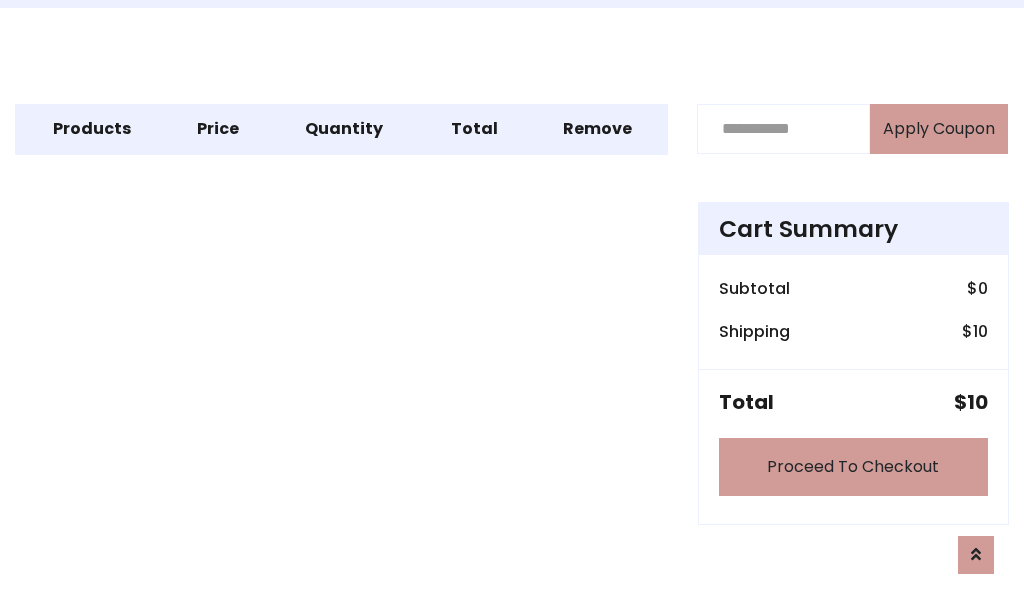 scroll, scrollTop: 247, scrollLeft: 0, axis: vertical 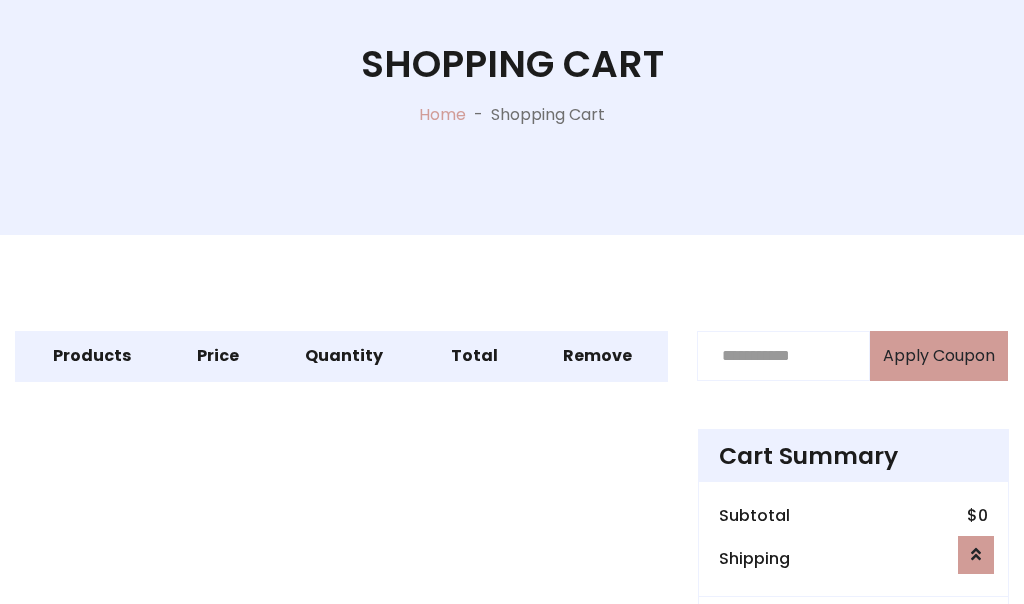 click on "Proceed To Checkout" at bounding box center (853, 694) 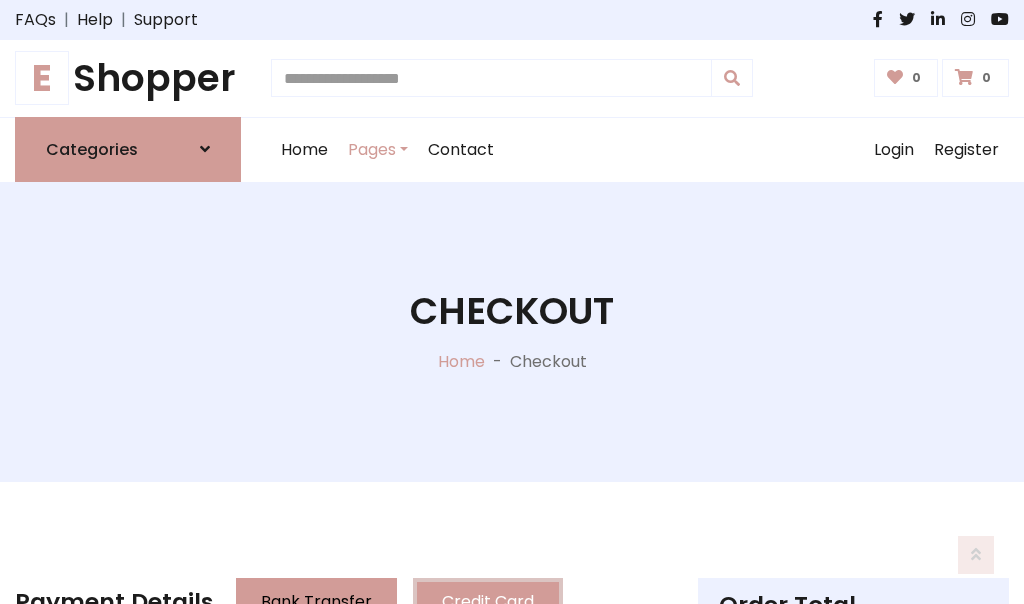 scroll, scrollTop: 137, scrollLeft: 0, axis: vertical 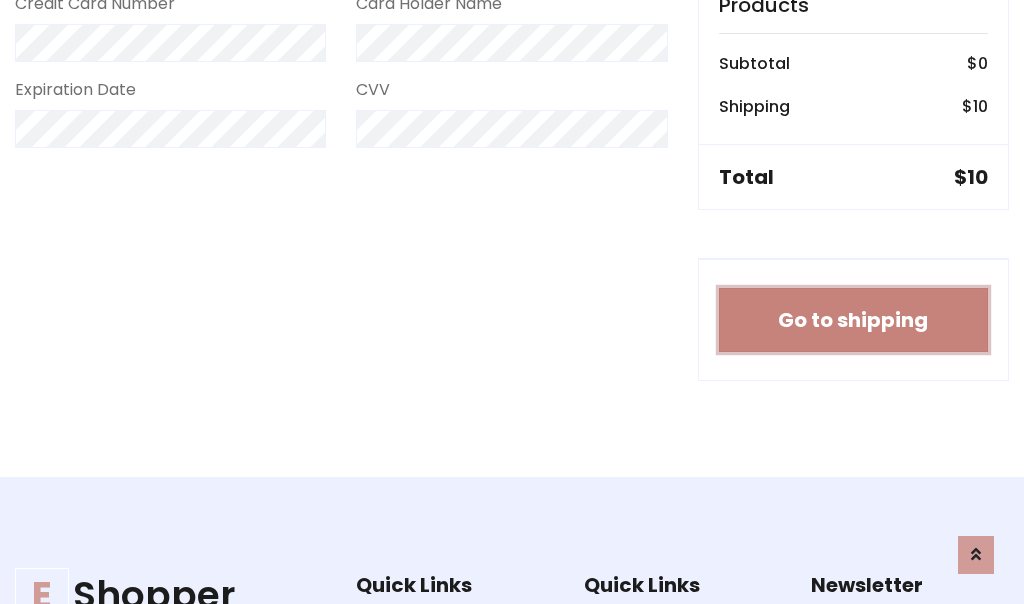 click on "Go to shipping" at bounding box center (853, 320) 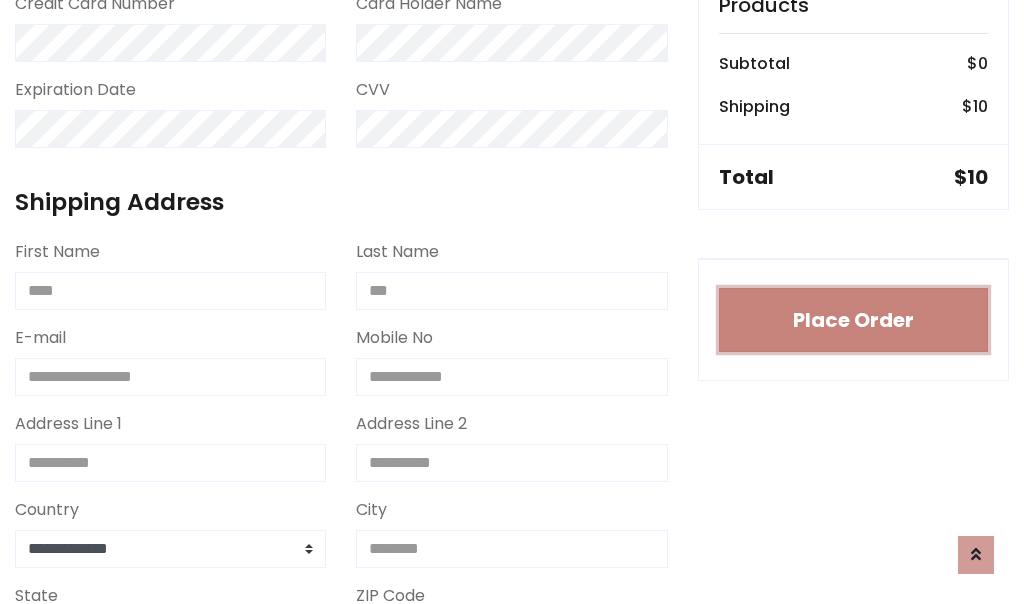 type 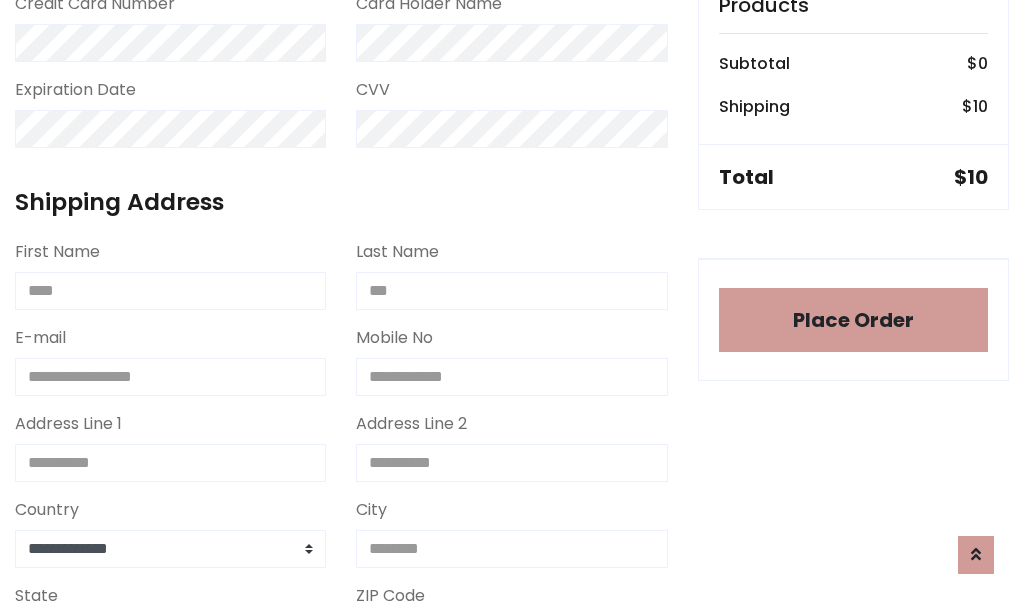 scroll, scrollTop: 1216, scrollLeft: 0, axis: vertical 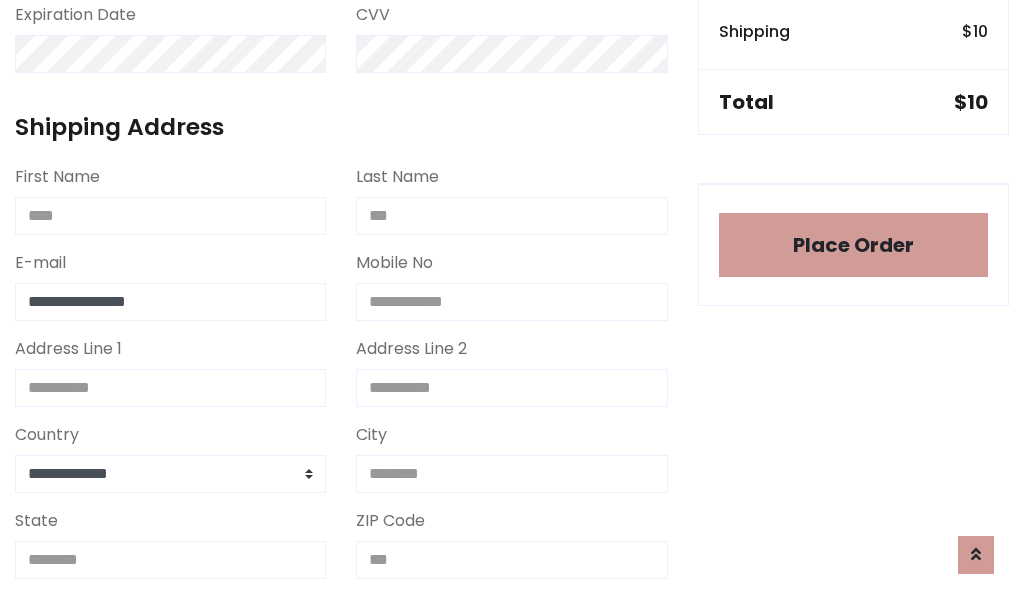 type on "**********" 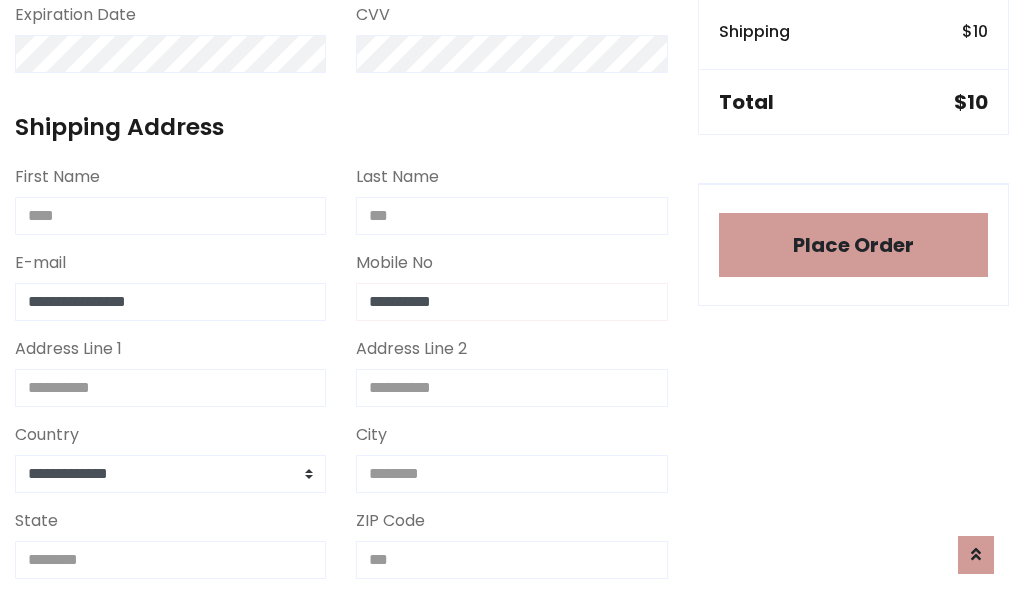 type on "**********" 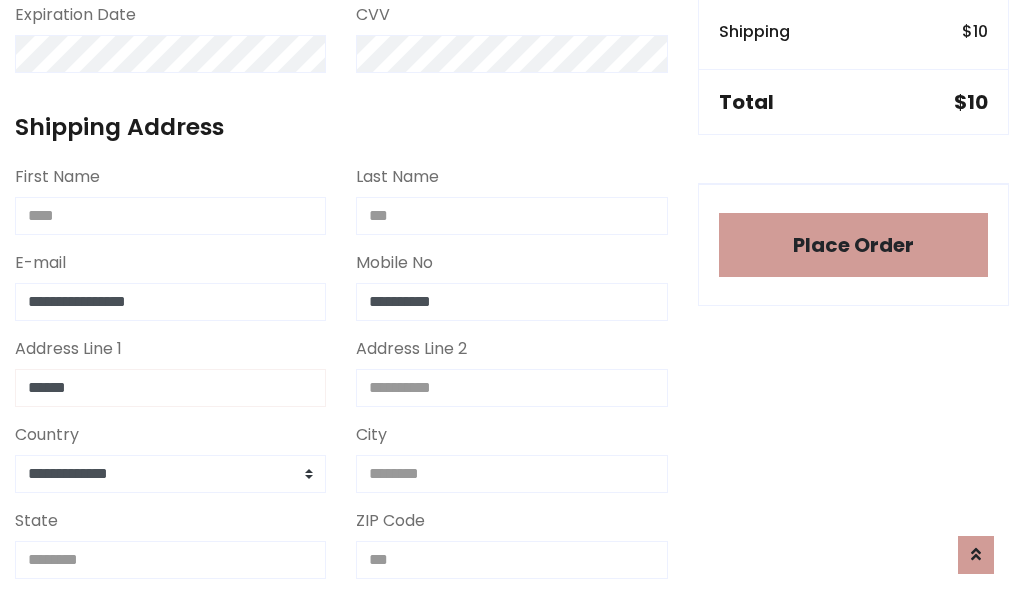 type on "******" 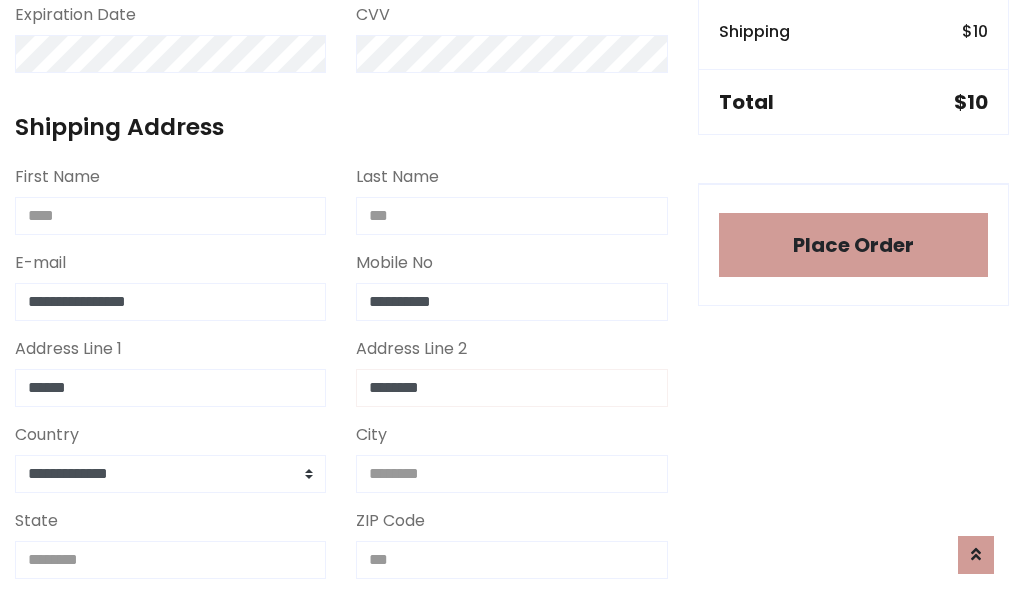 type on "********" 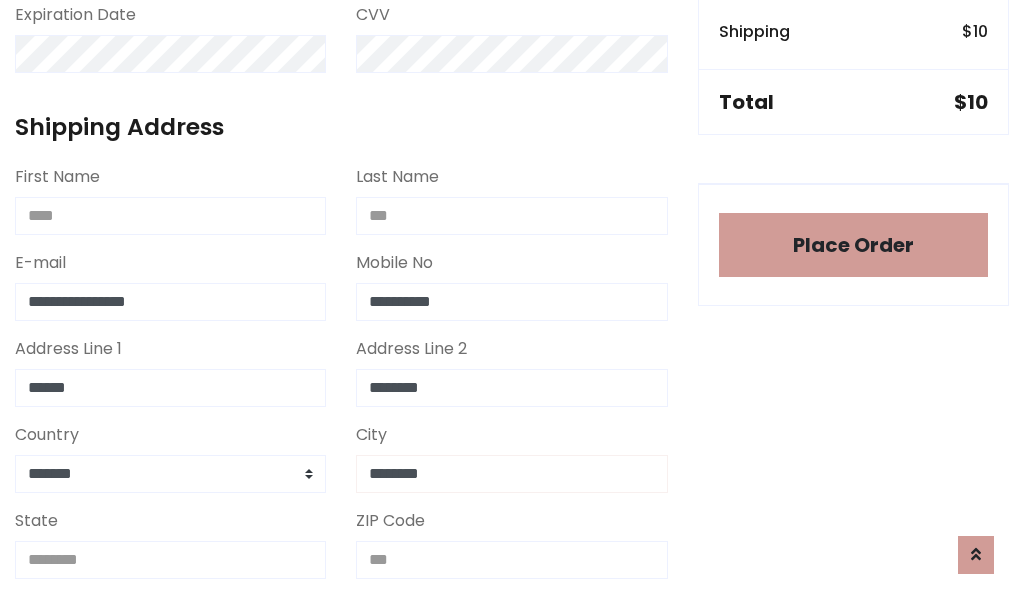 type on "********" 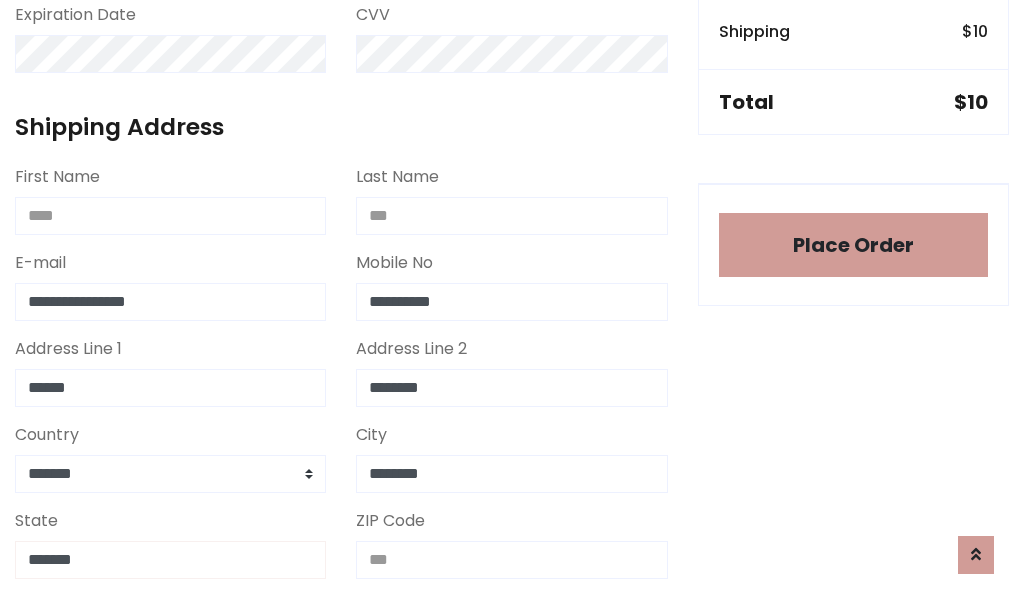 type on "*******" 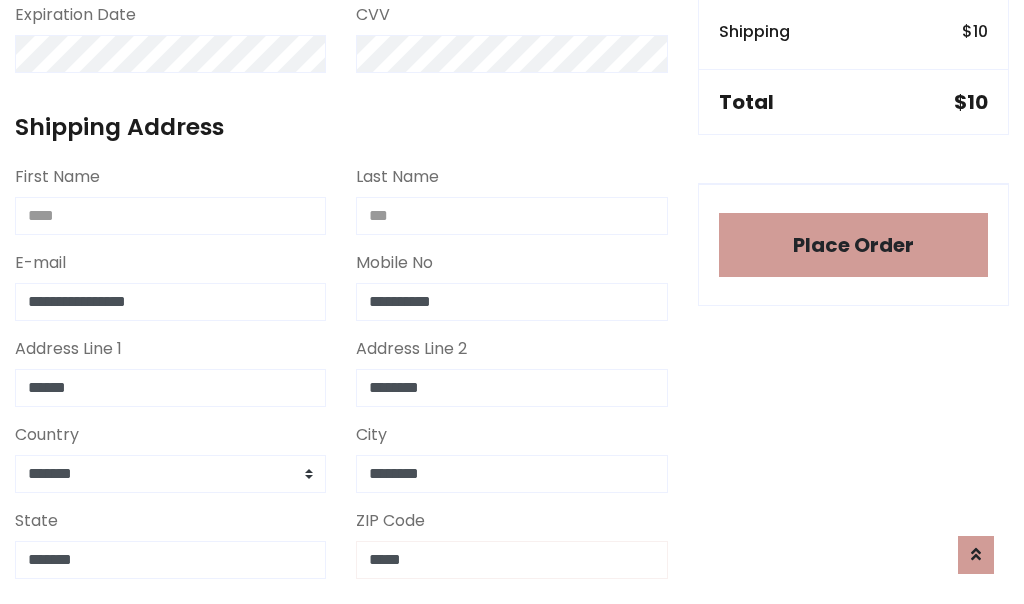 scroll, scrollTop: 403, scrollLeft: 0, axis: vertical 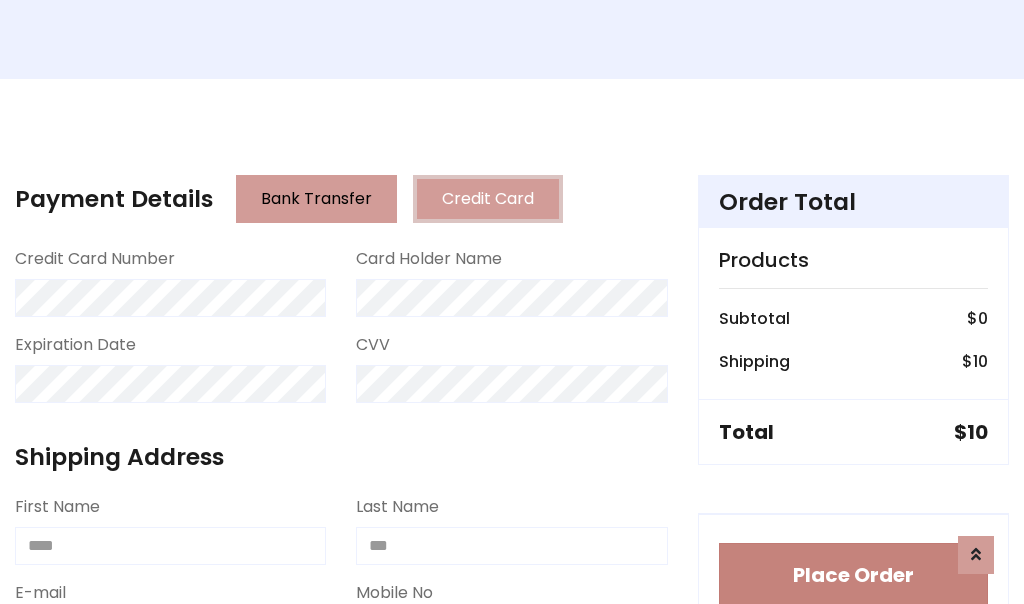 type on "*****" 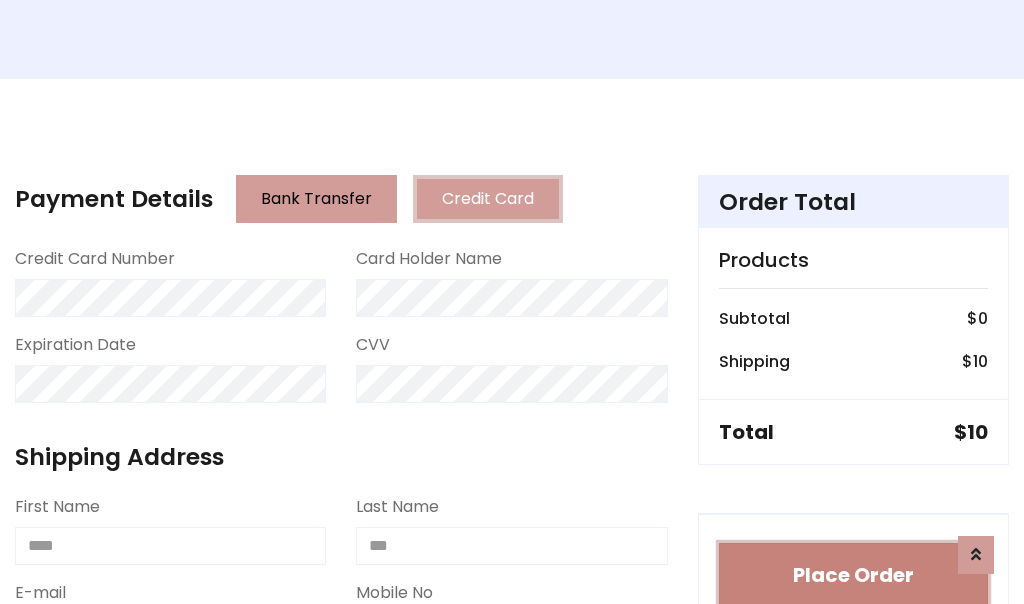 click on "Place Order" at bounding box center [853, 575] 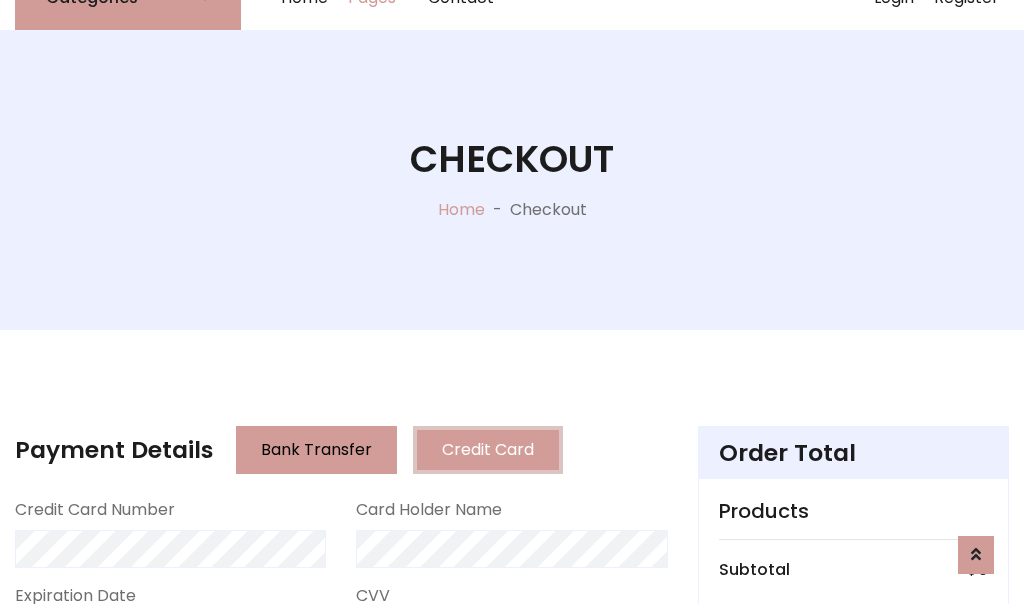 scroll, scrollTop: 0, scrollLeft: 0, axis: both 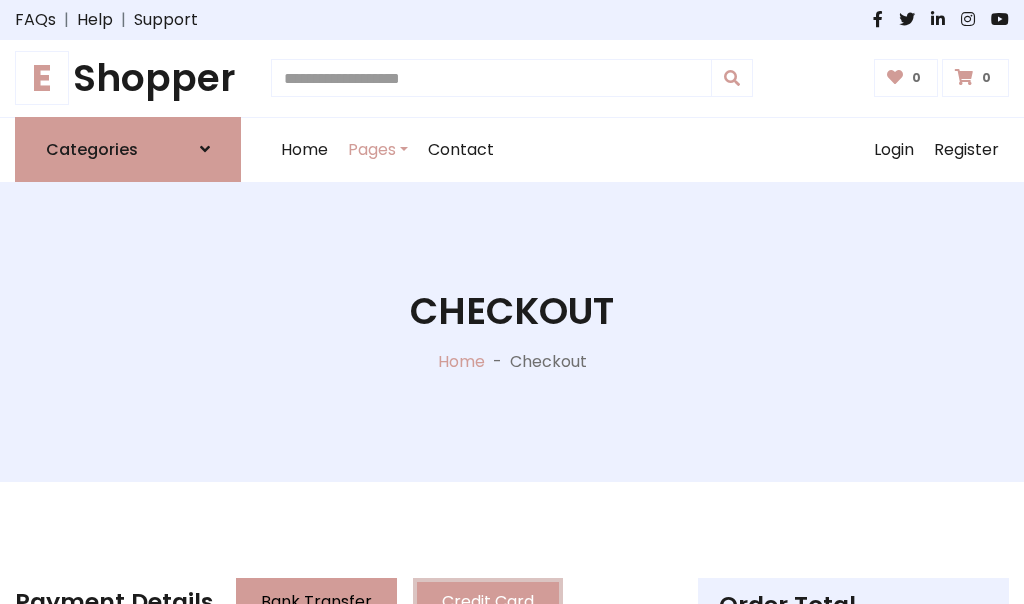 click on "E Shopper" at bounding box center [128, 78] 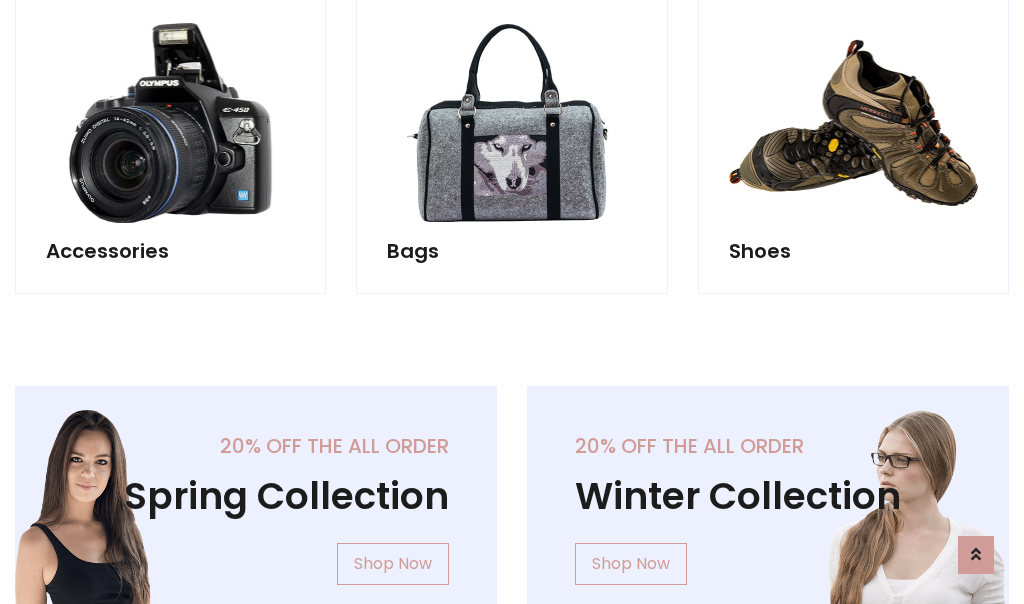 scroll, scrollTop: 770, scrollLeft: 0, axis: vertical 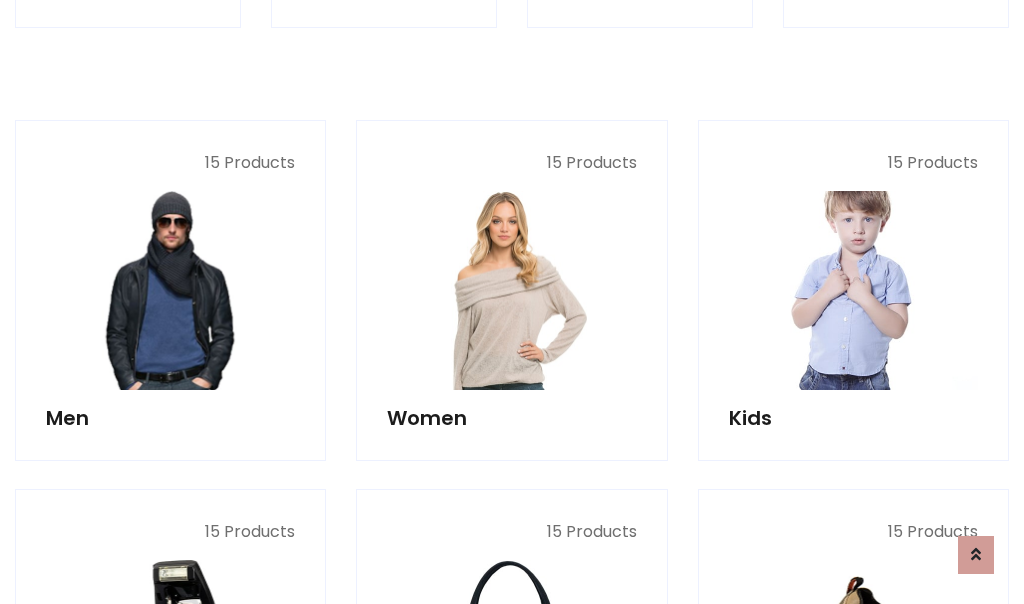 click at bounding box center [853, 290] 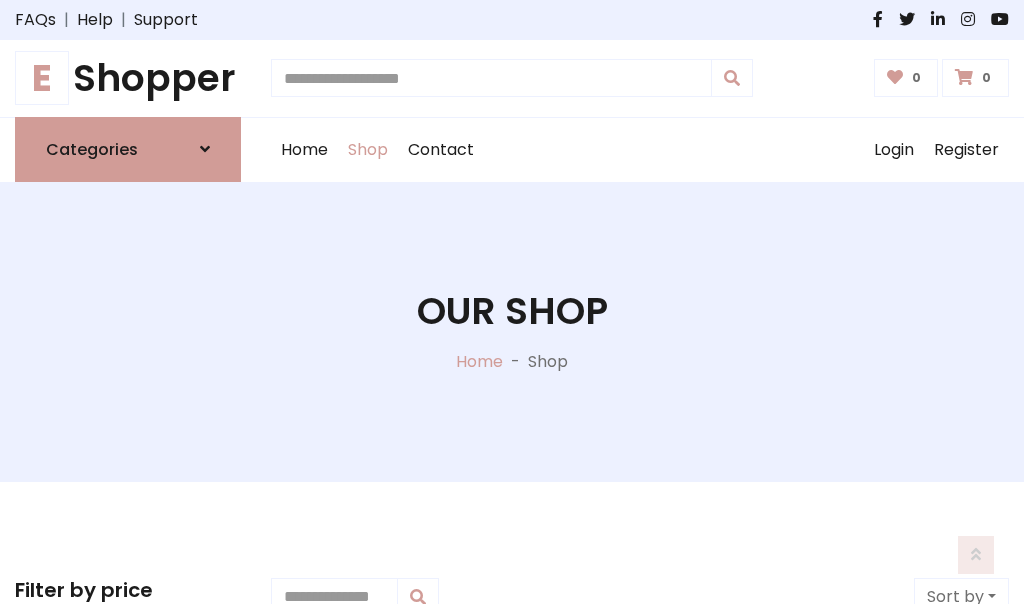 scroll, scrollTop: 549, scrollLeft: 0, axis: vertical 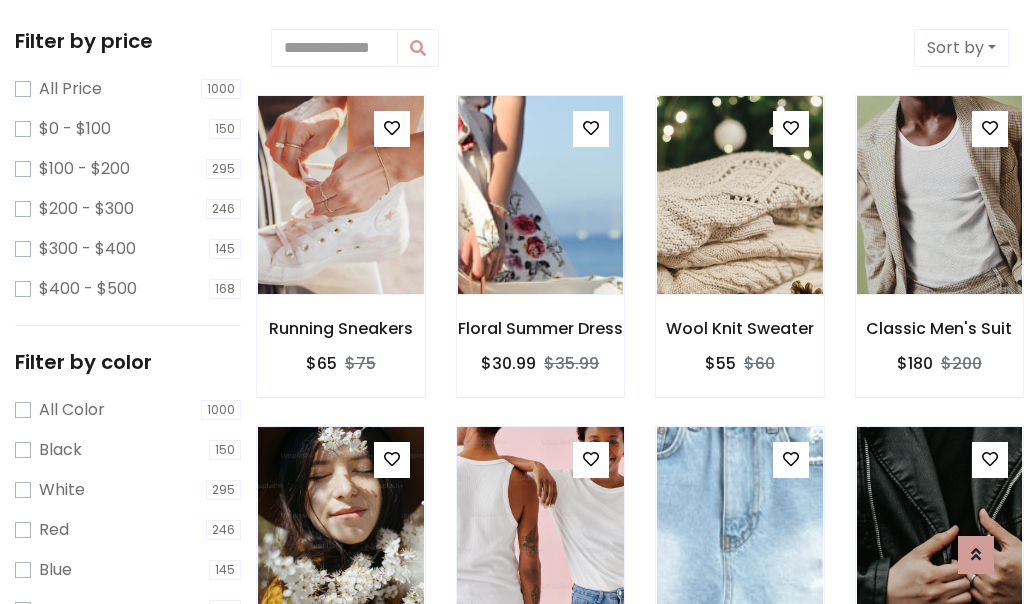 click at bounding box center [392, 128] 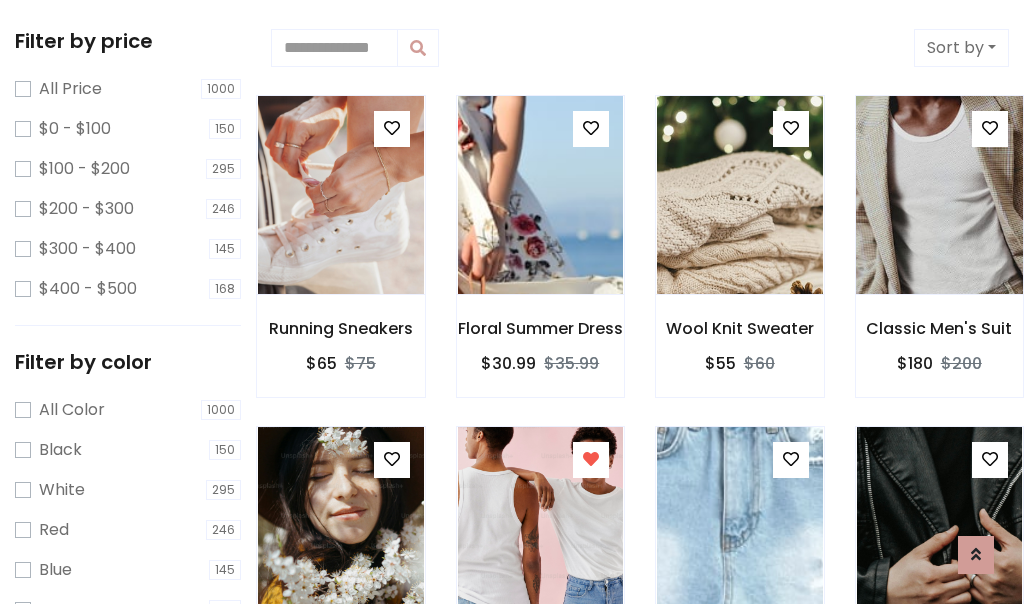 click at bounding box center (939, 195) 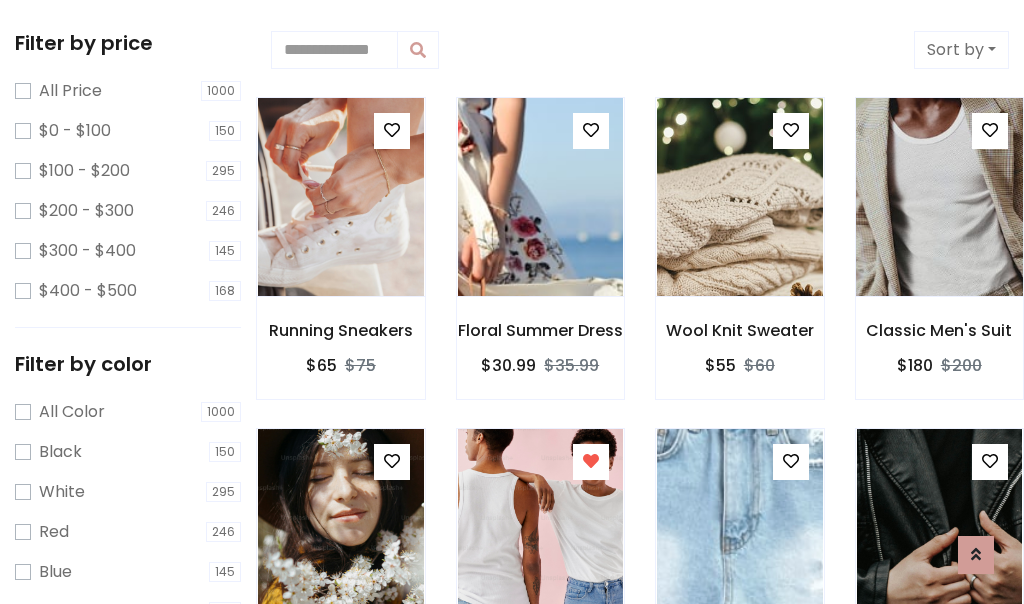 scroll, scrollTop: 2, scrollLeft: 0, axis: vertical 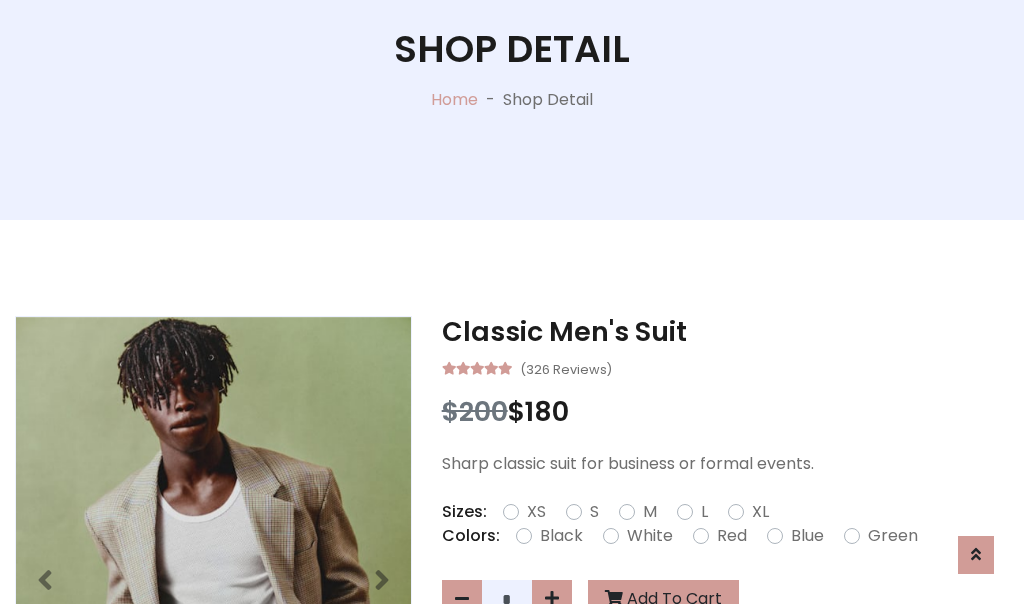 click on "XL" at bounding box center (760, 512) 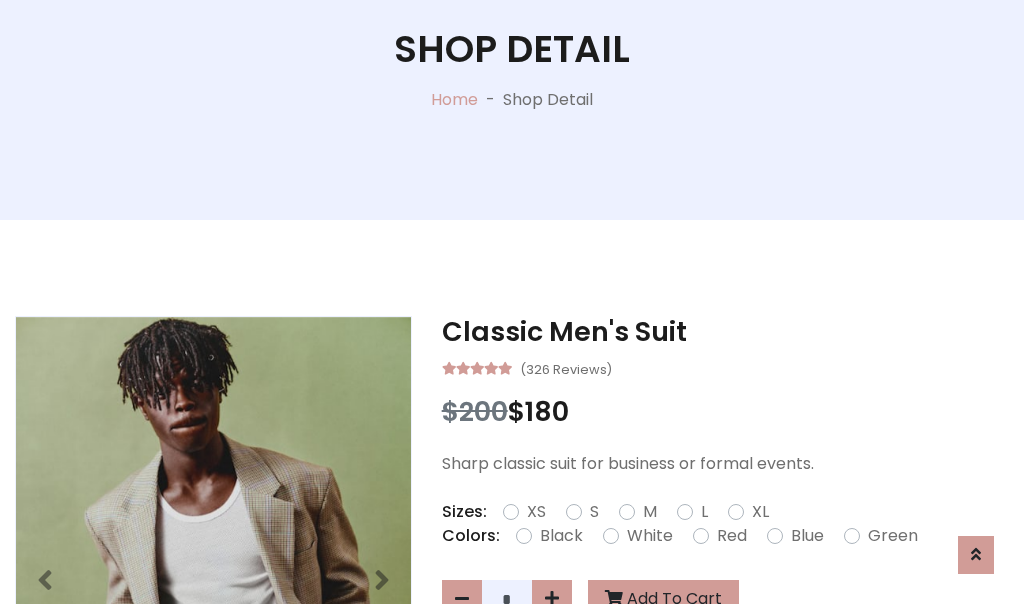 click on "Black" at bounding box center [561, 536] 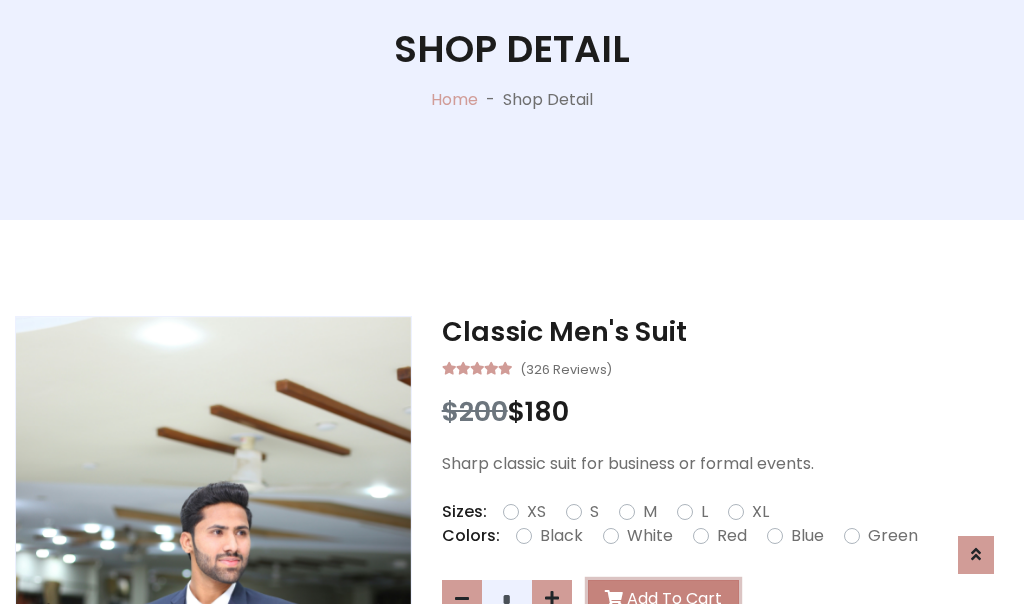click on "Add To Cart" at bounding box center (663, 599) 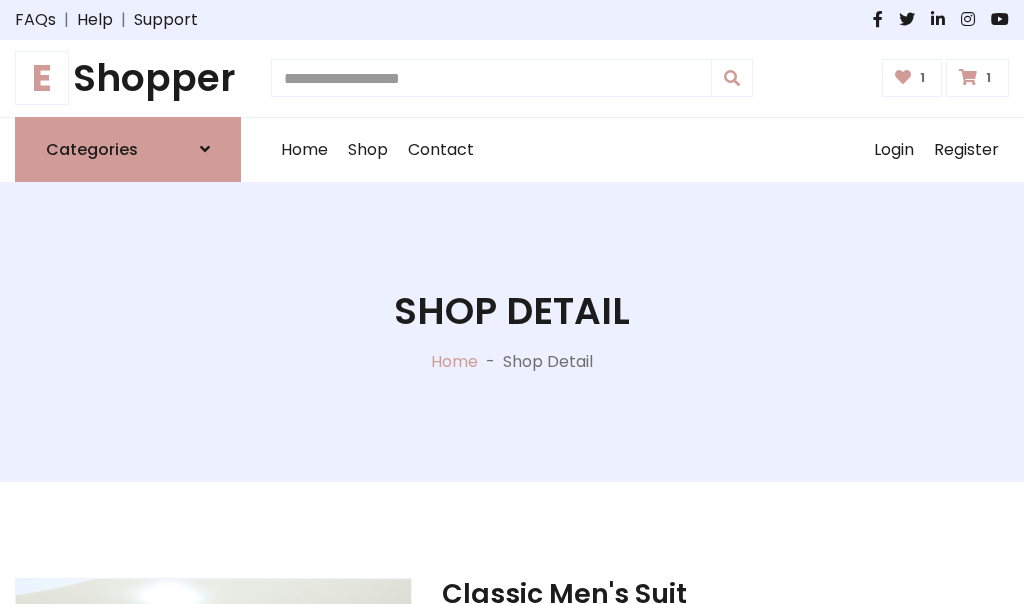 click at bounding box center (968, 77) 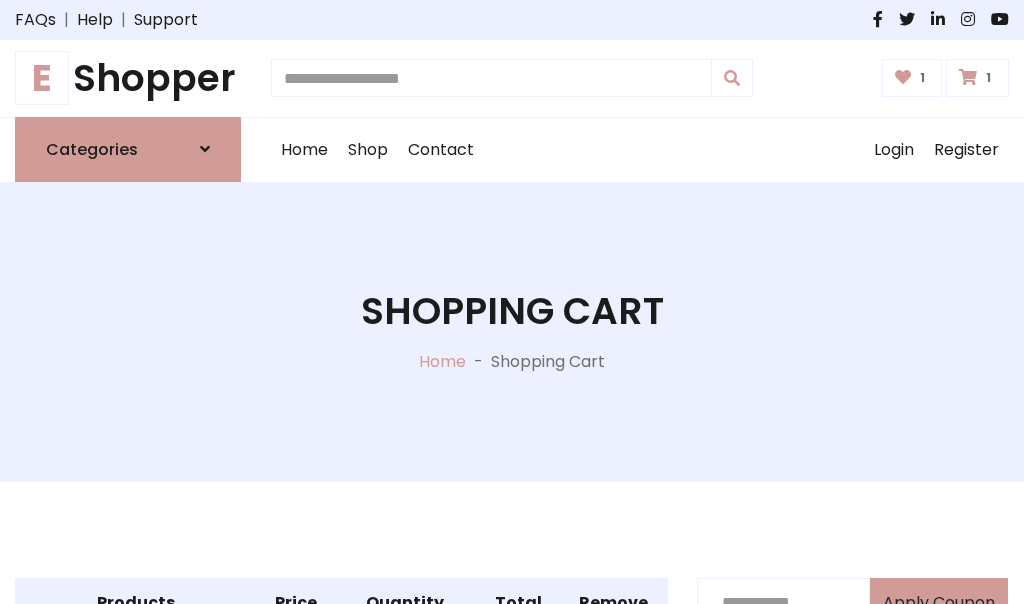 scroll, scrollTop: 570, scrollLeft: 0, axis: vertical 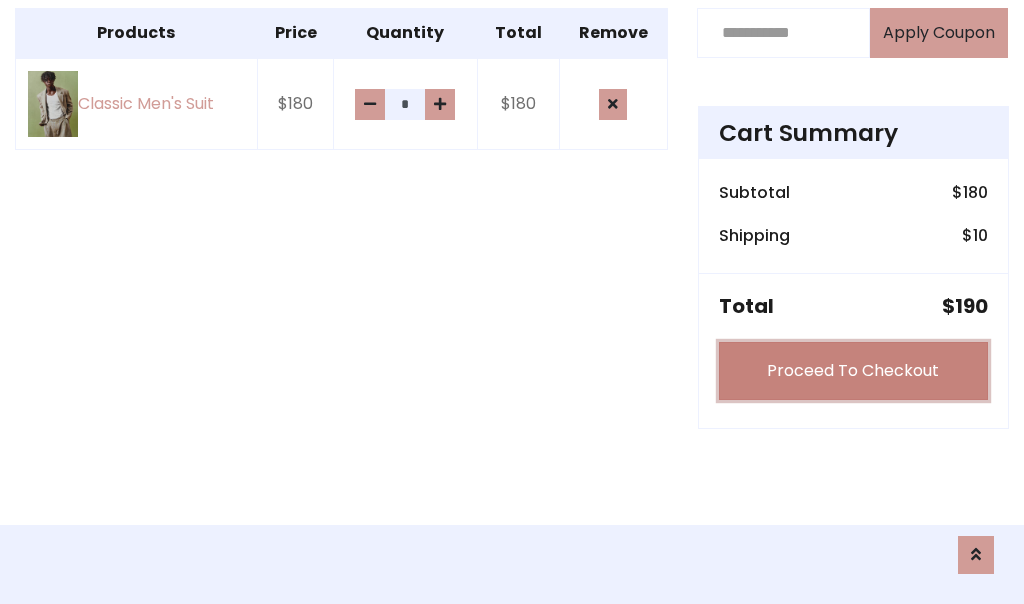 click on "Proceed To Checkout" at bounding box center [853, 371] 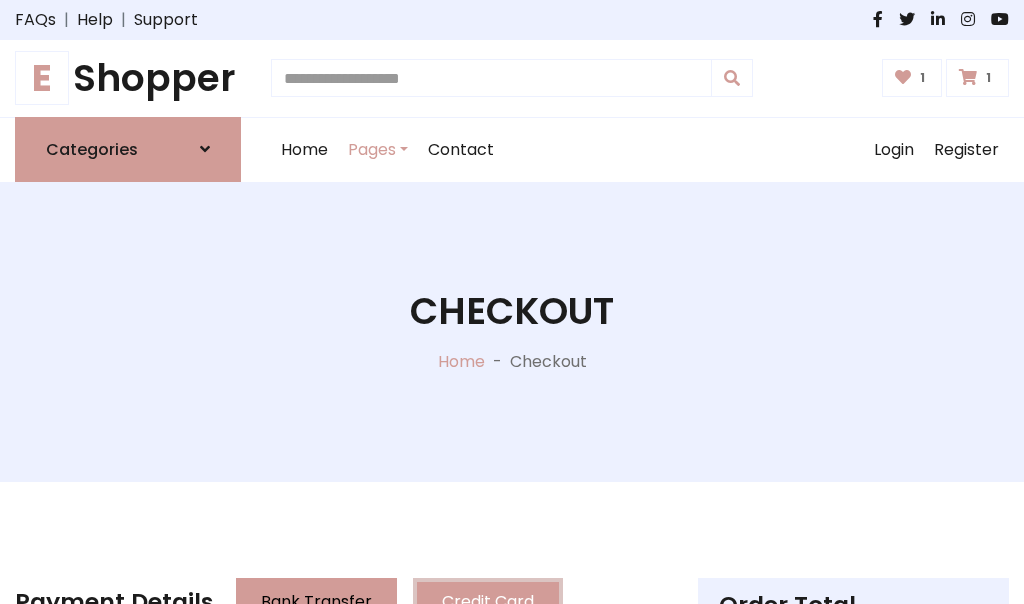 scroll, scrollTop: 201, scrollLeft: 0, axis: vertical 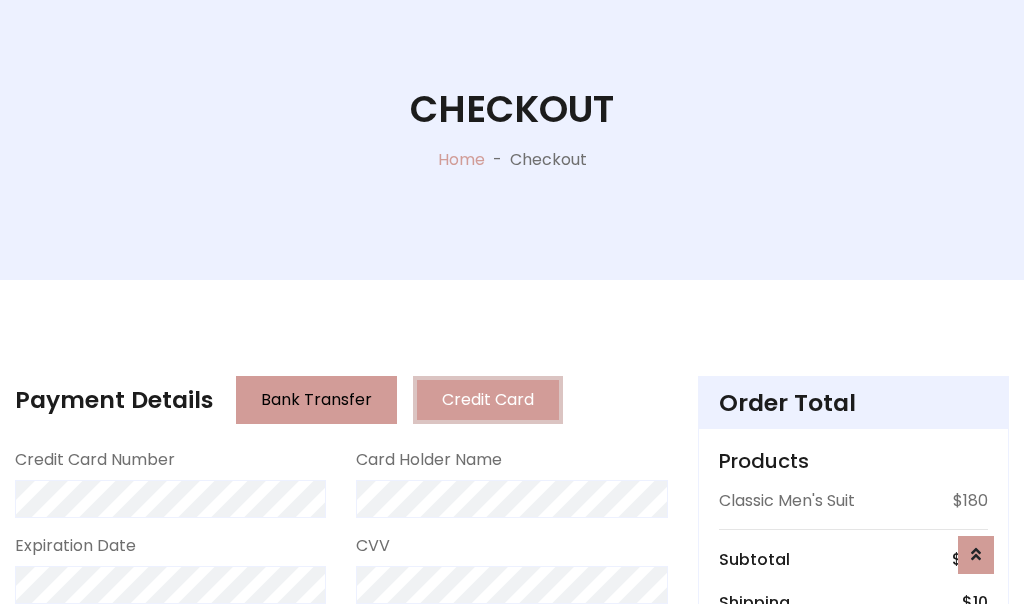 click on "Go to shipping" at bounding box center (853, 816) 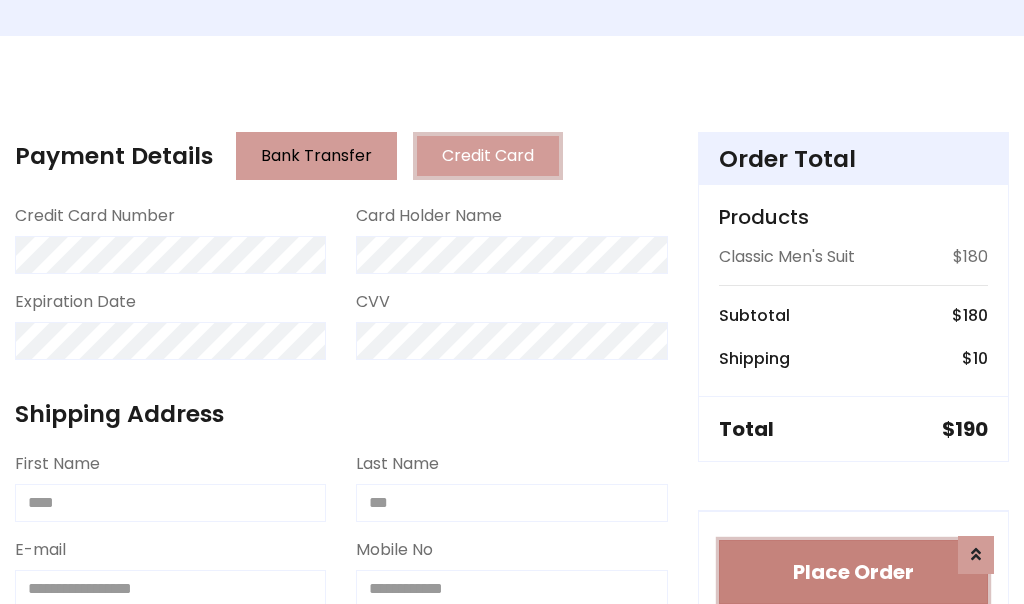 type 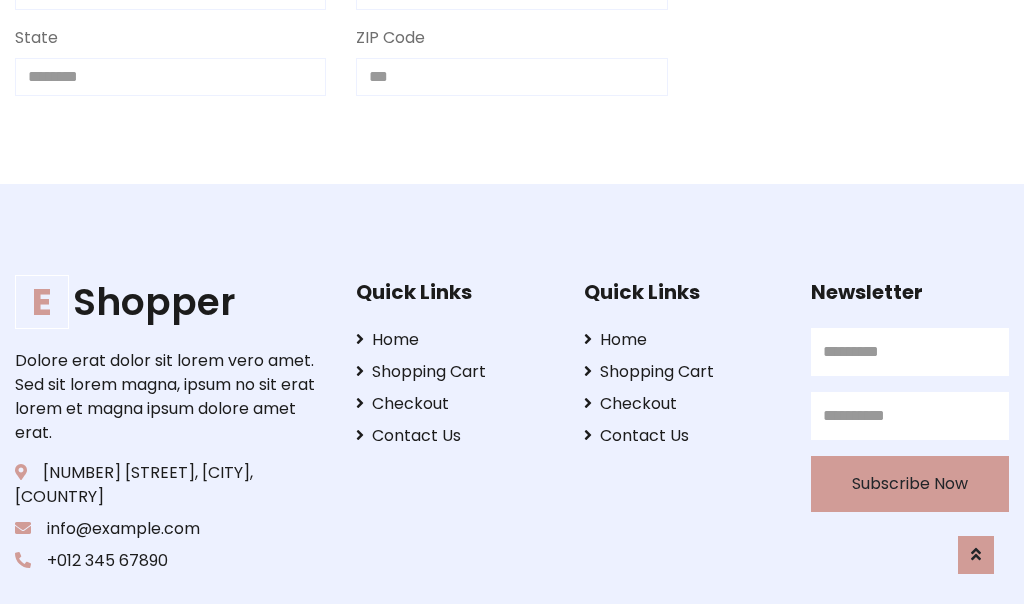 scroll, scrollTop: 733, scrollLeft: 0, axis: vertical 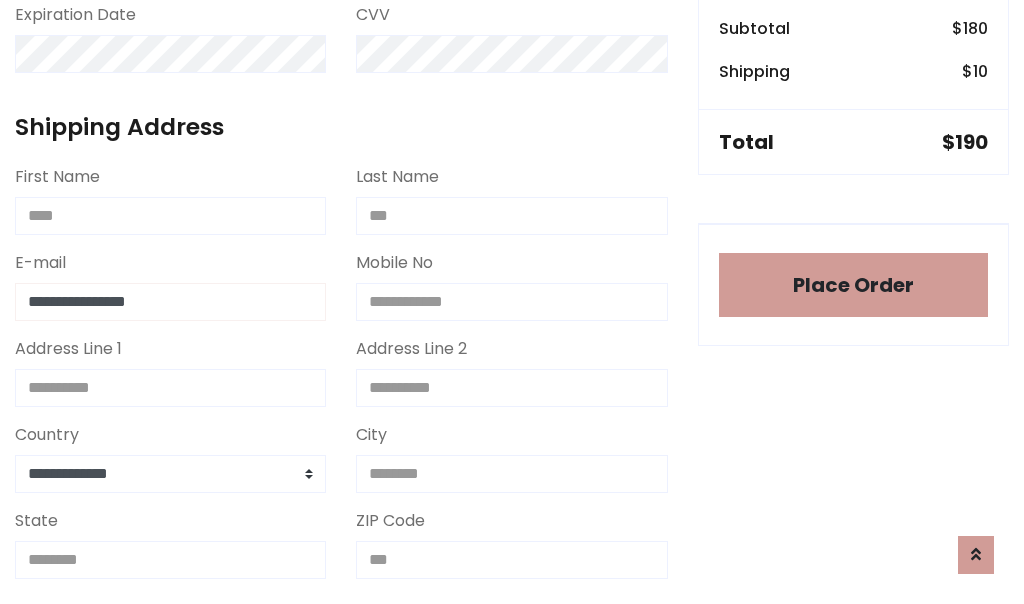 type on "**********" 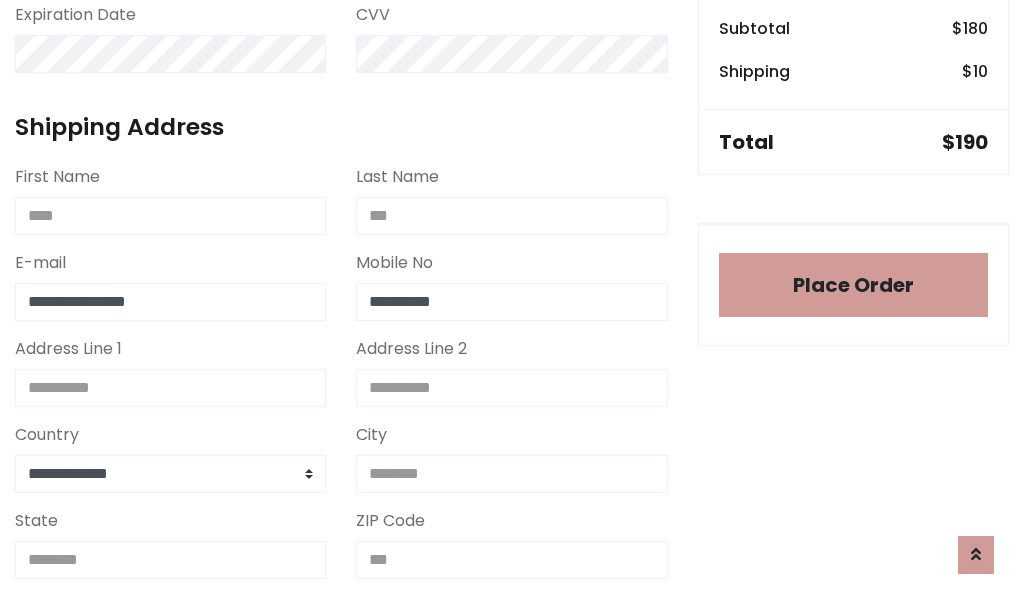 scroll, scrollTop: 573, scrollLeft: 0, axis: vertical 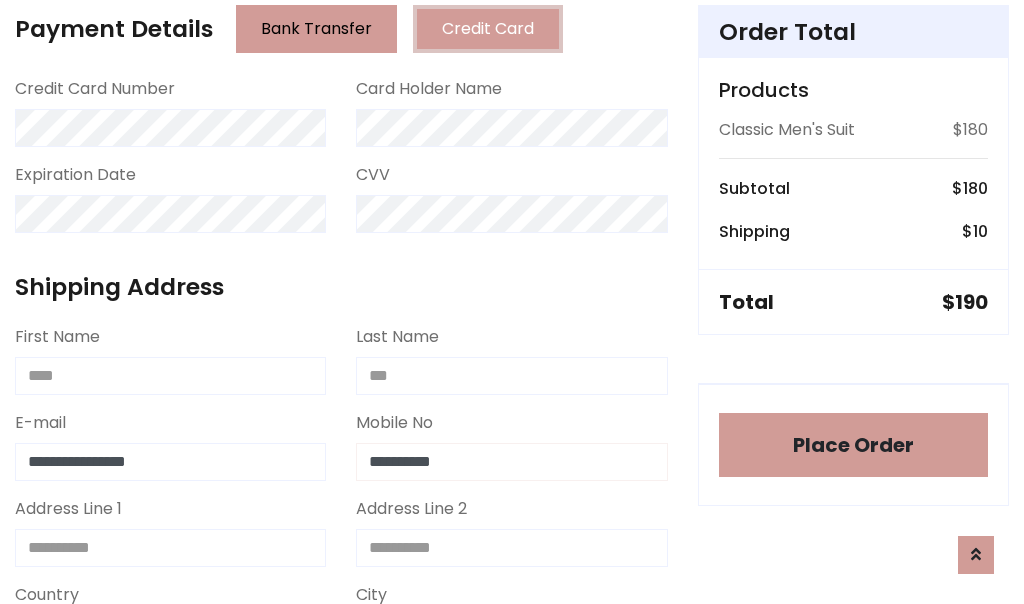 type on "**********" 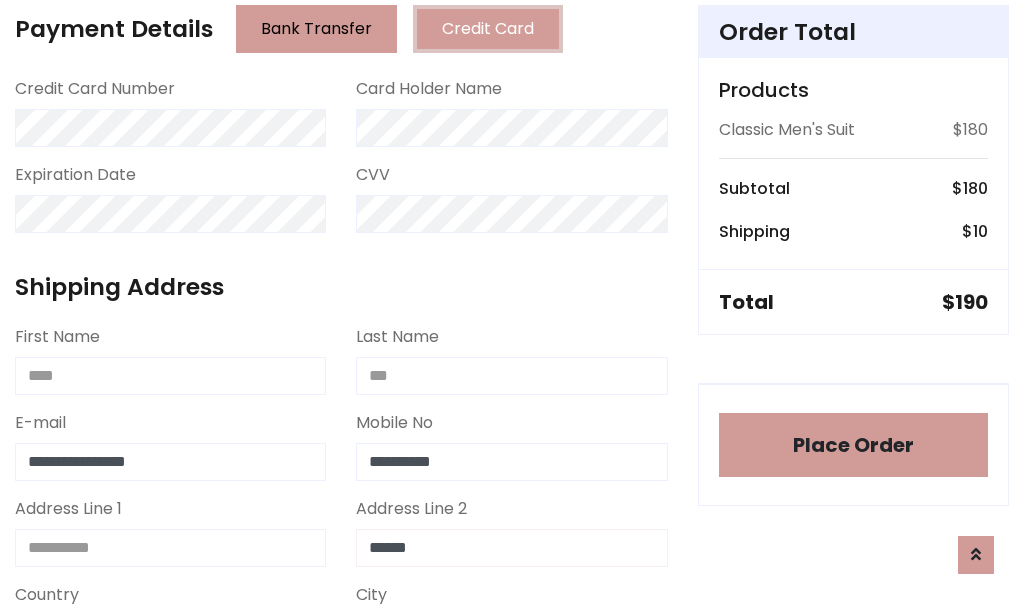 type on "******" 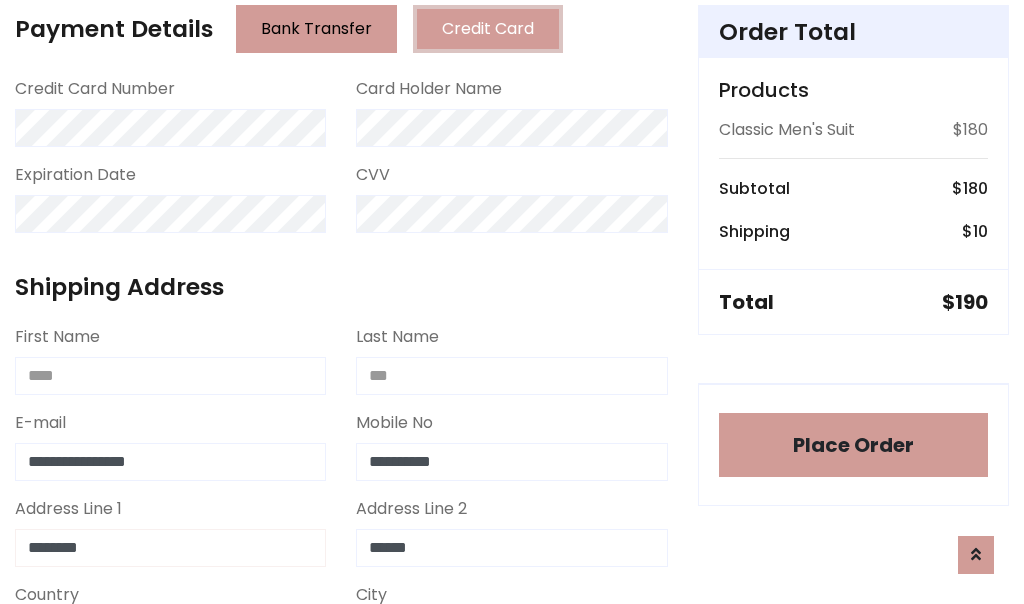 type on "********" 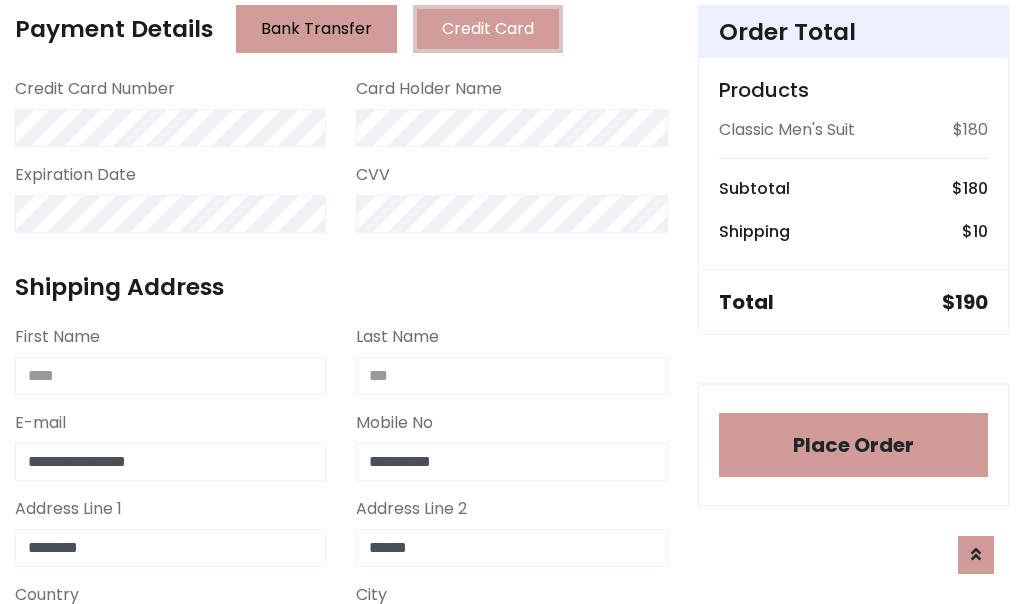 scroll, scrollTop: 905, scrollLeft: 0, axis: vertical 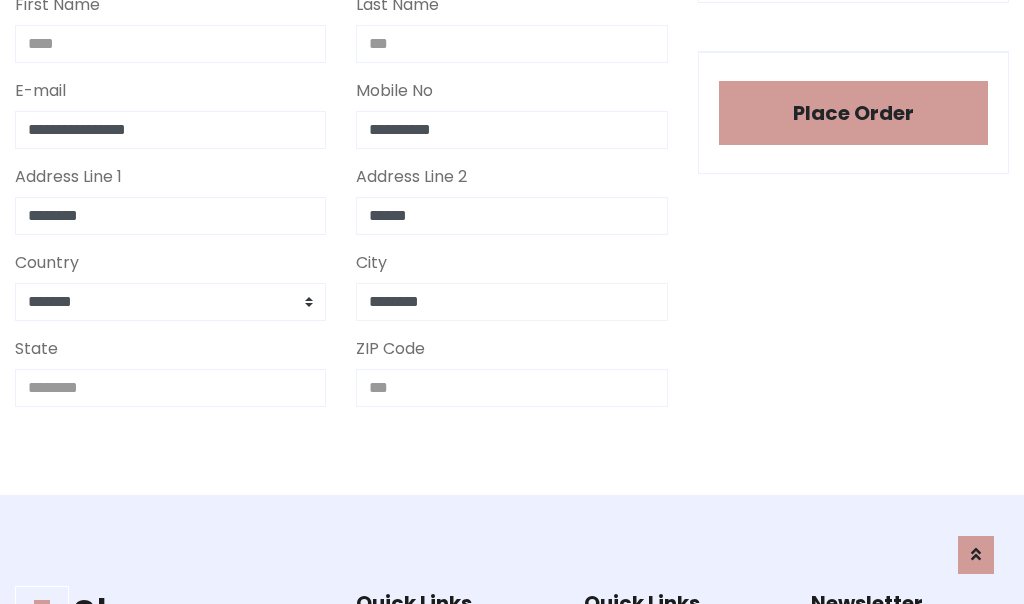 type on "********" 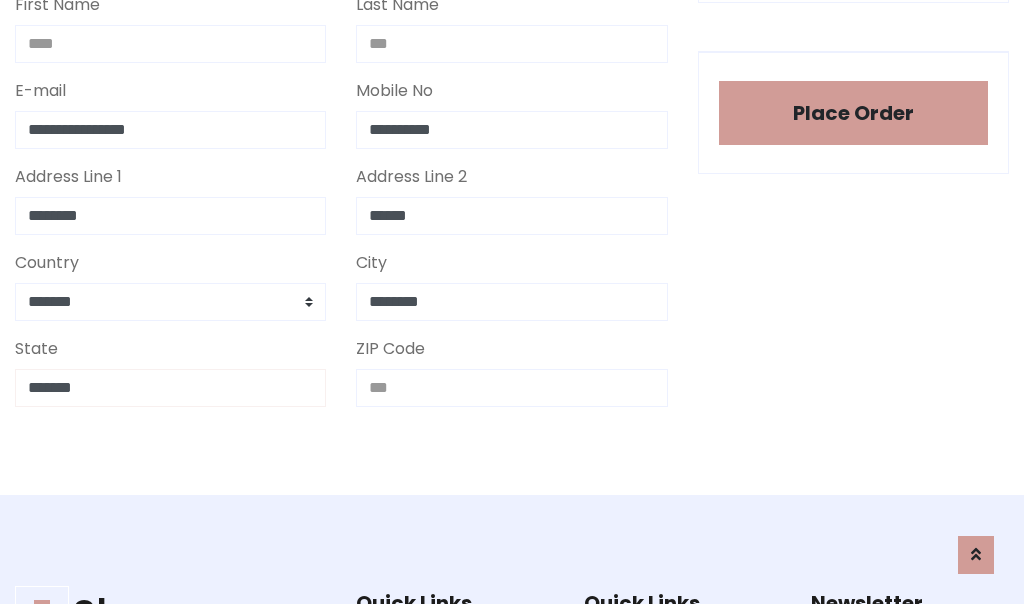 type on "*******" 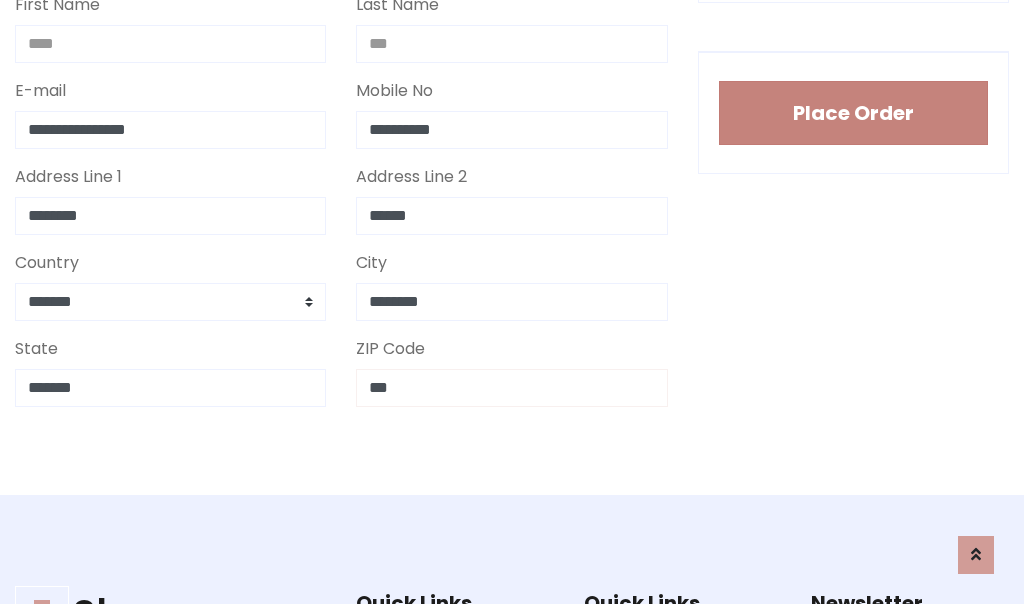 type on "***" 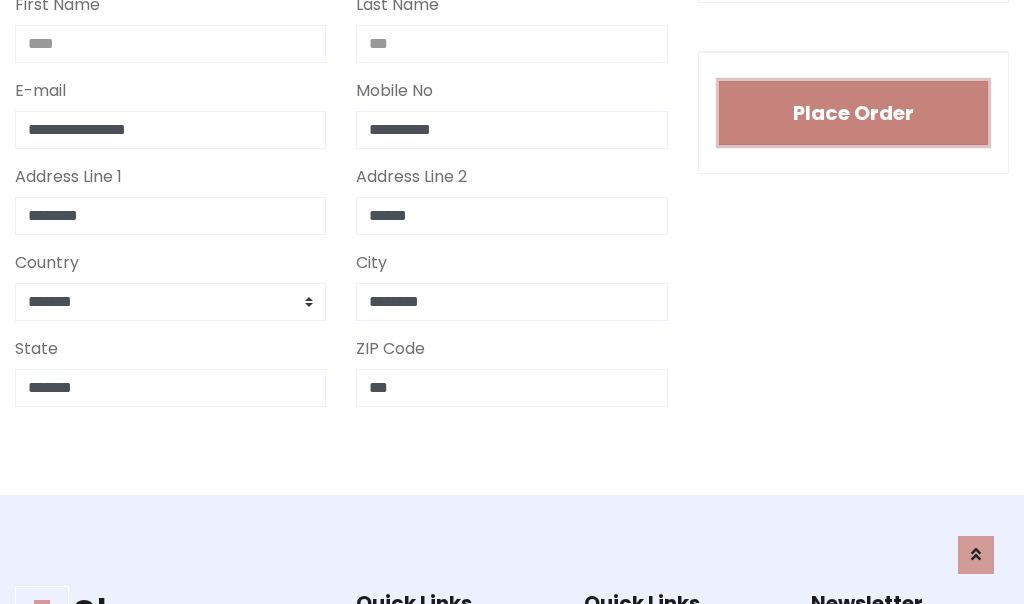 click on "Place Order" at bounding box center [853, 113] 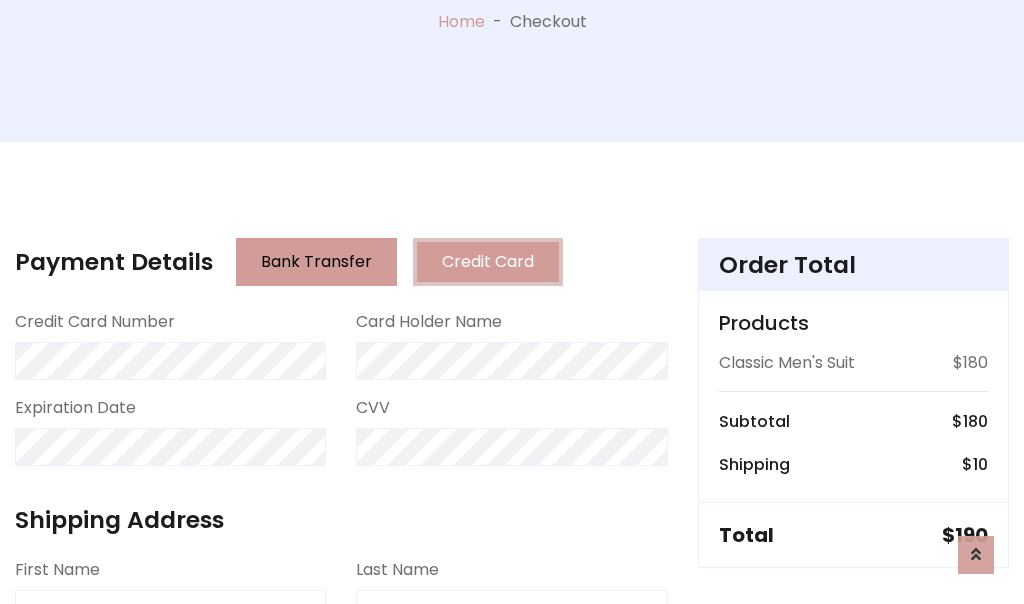 scroll, scrollTop: 0, scrollLeft: 0, axis: both 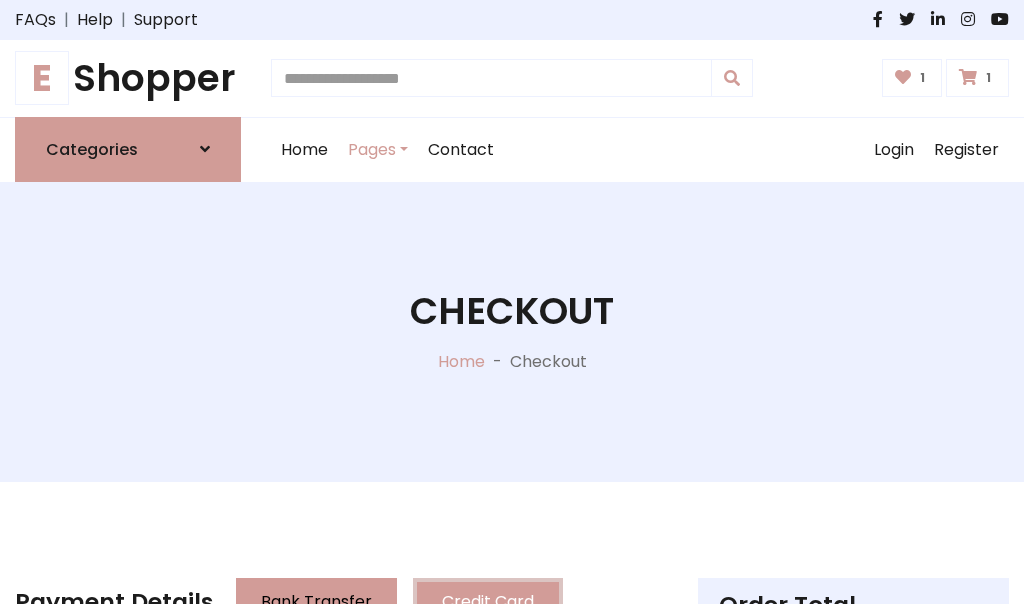 click on "E" at bounding box center [42, 78] 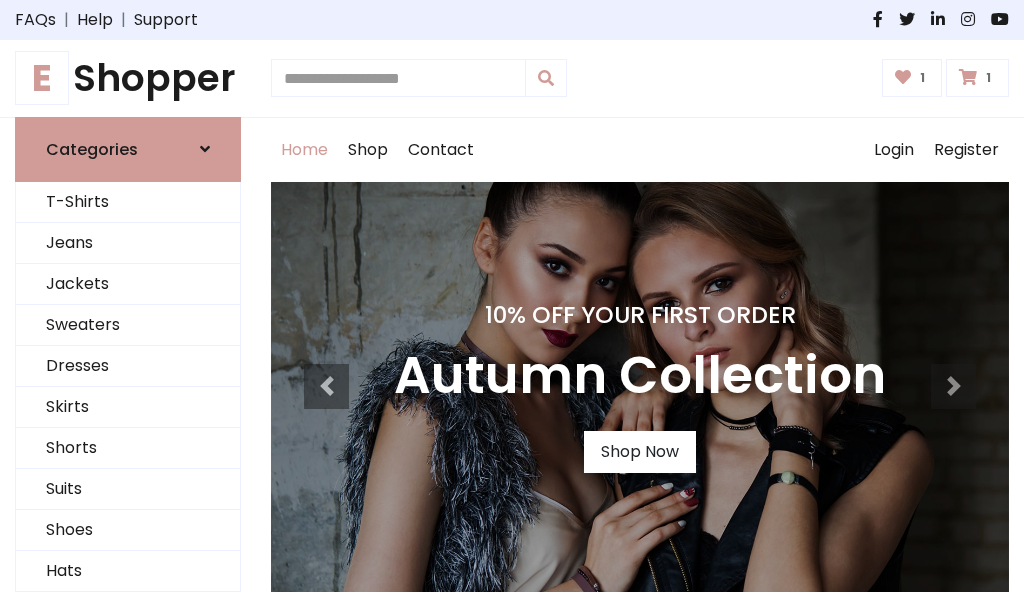 scroll, scrollTop: 0, scrollLeft: 0, axis: both 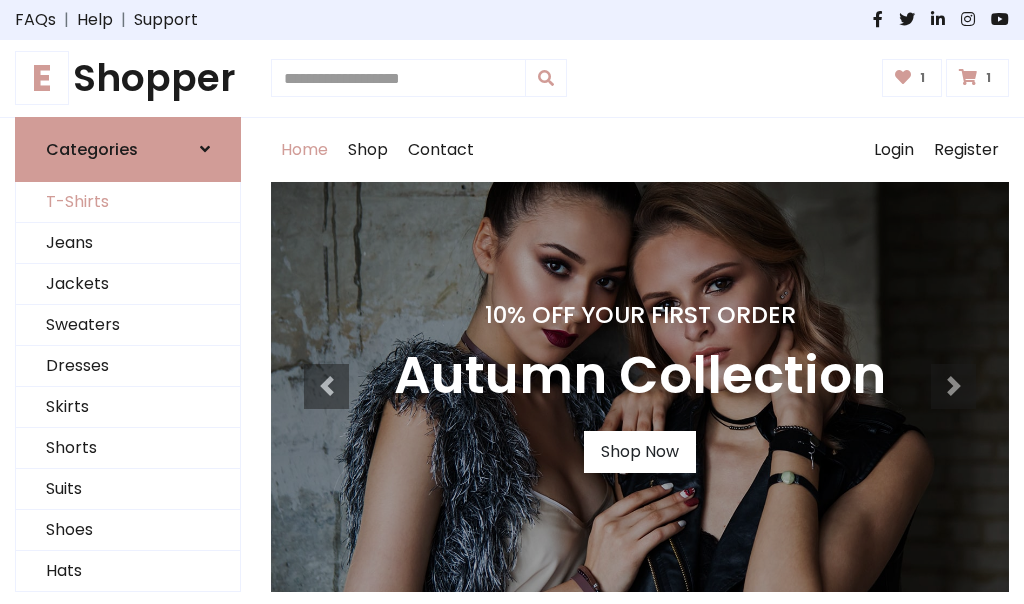 click on "T-Shirts" at bounding box center [128, 202] 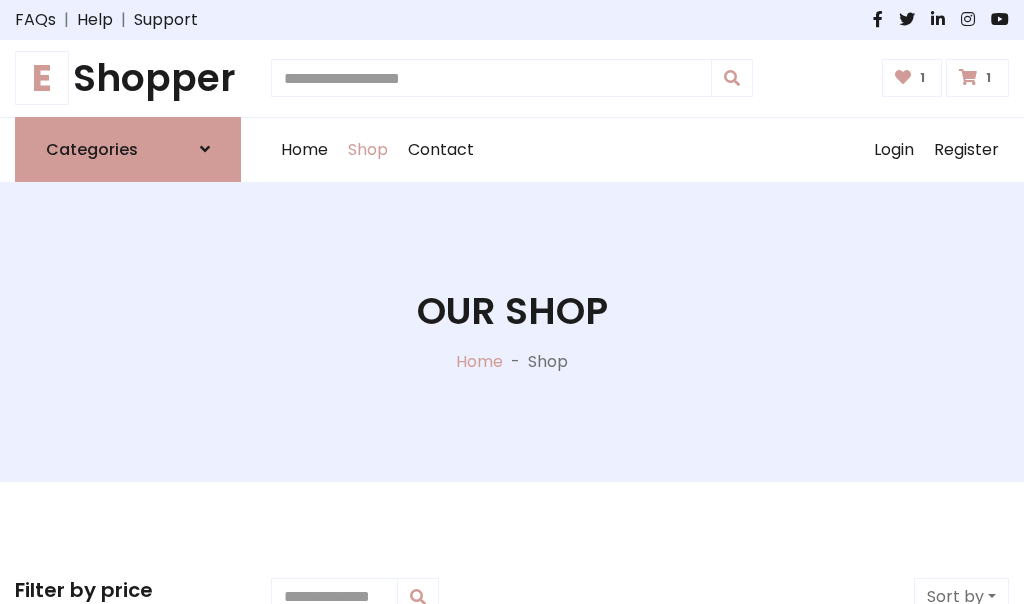 scroll, scrollTop: 0, scrollLeft: 0, axis: both 